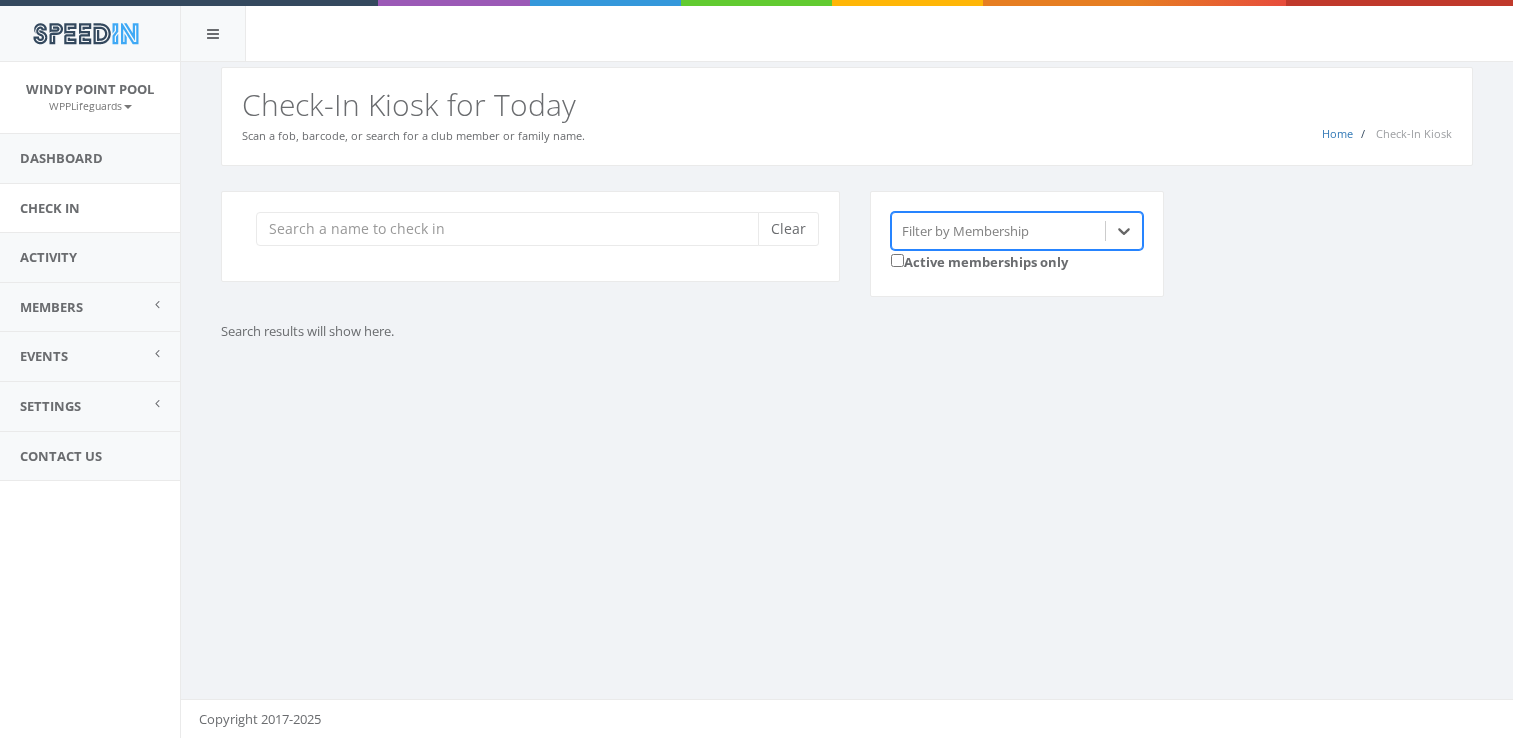 scroll, scrollTop: 0, scrollLeft: 0, axis: both 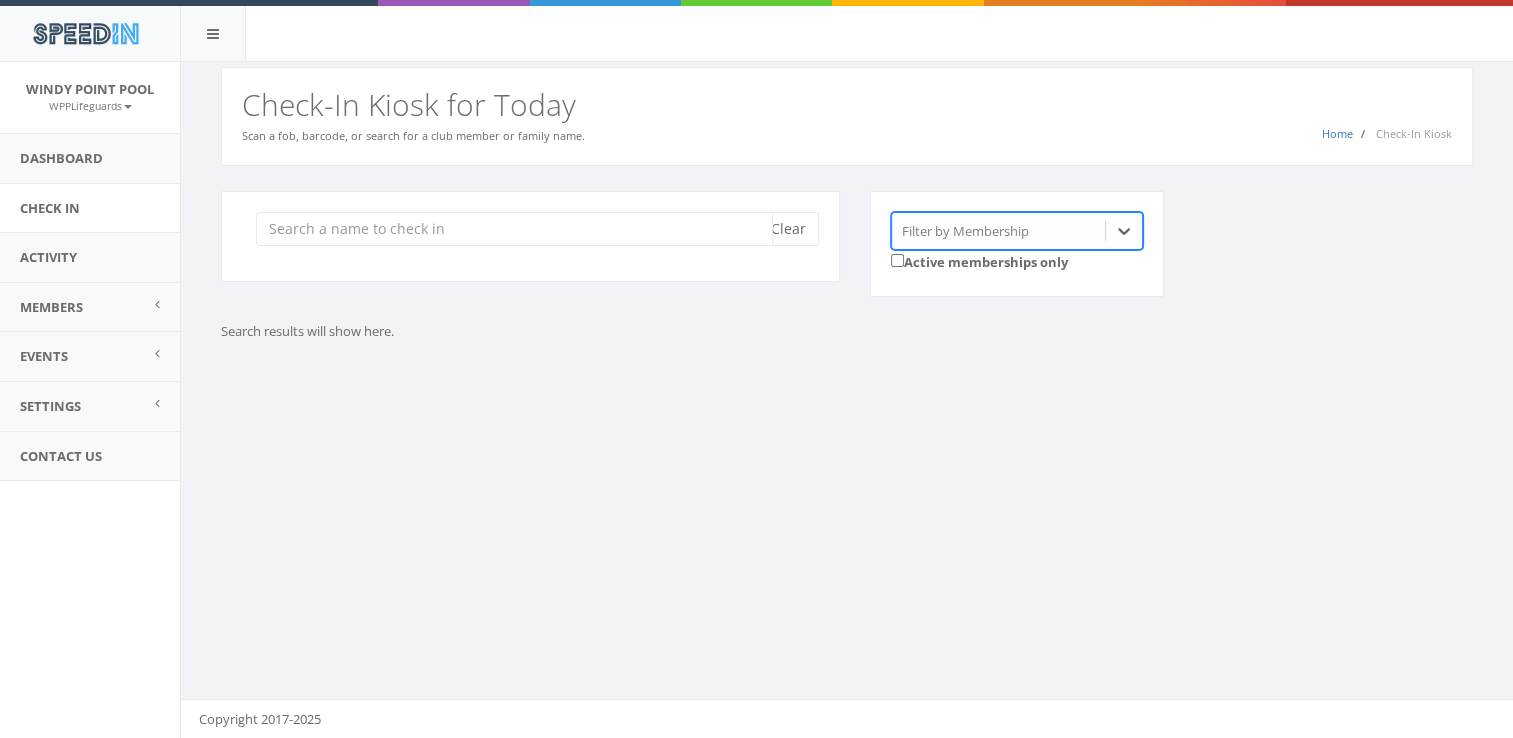 click at bounding box center (514, 229) 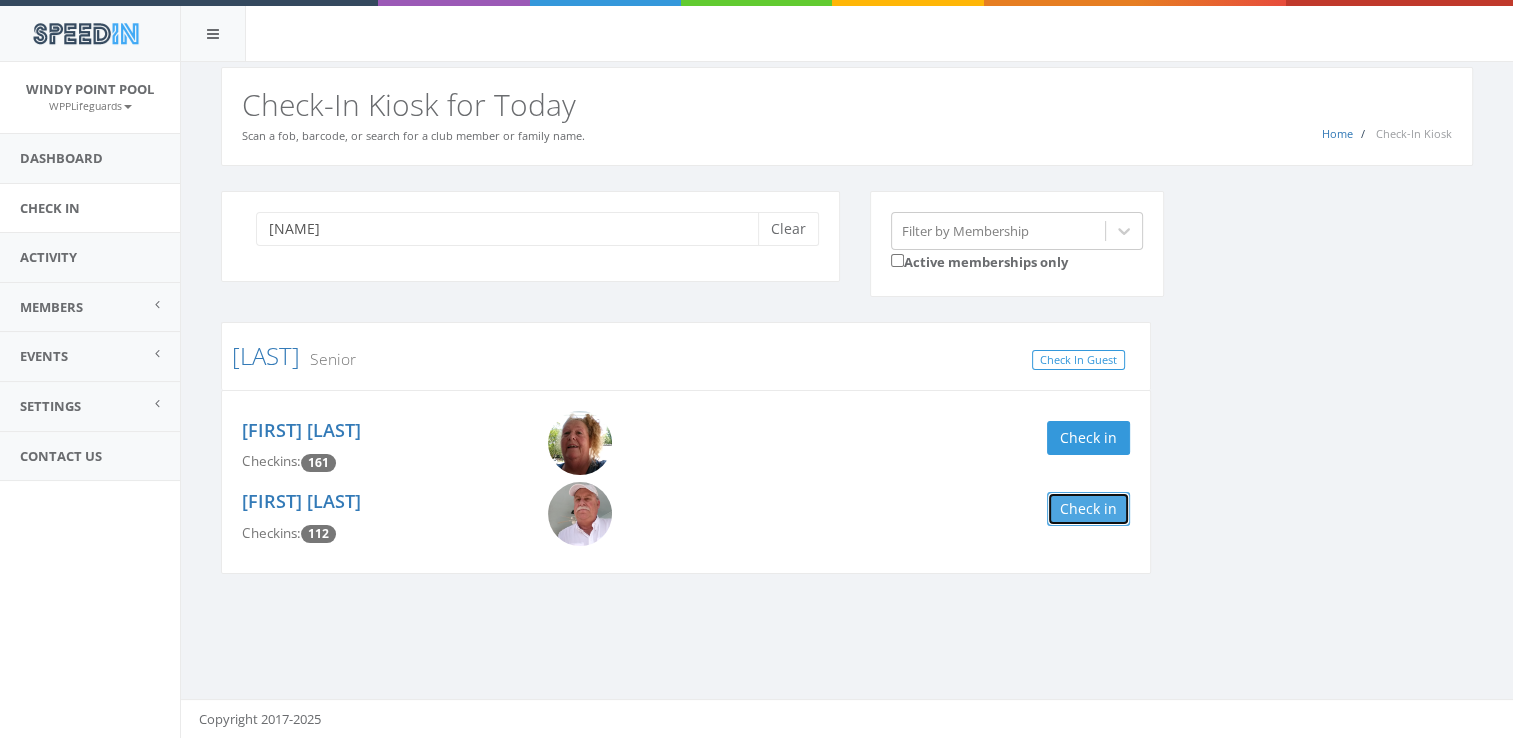 click on "Check in" at bounding box center (1088, 509) 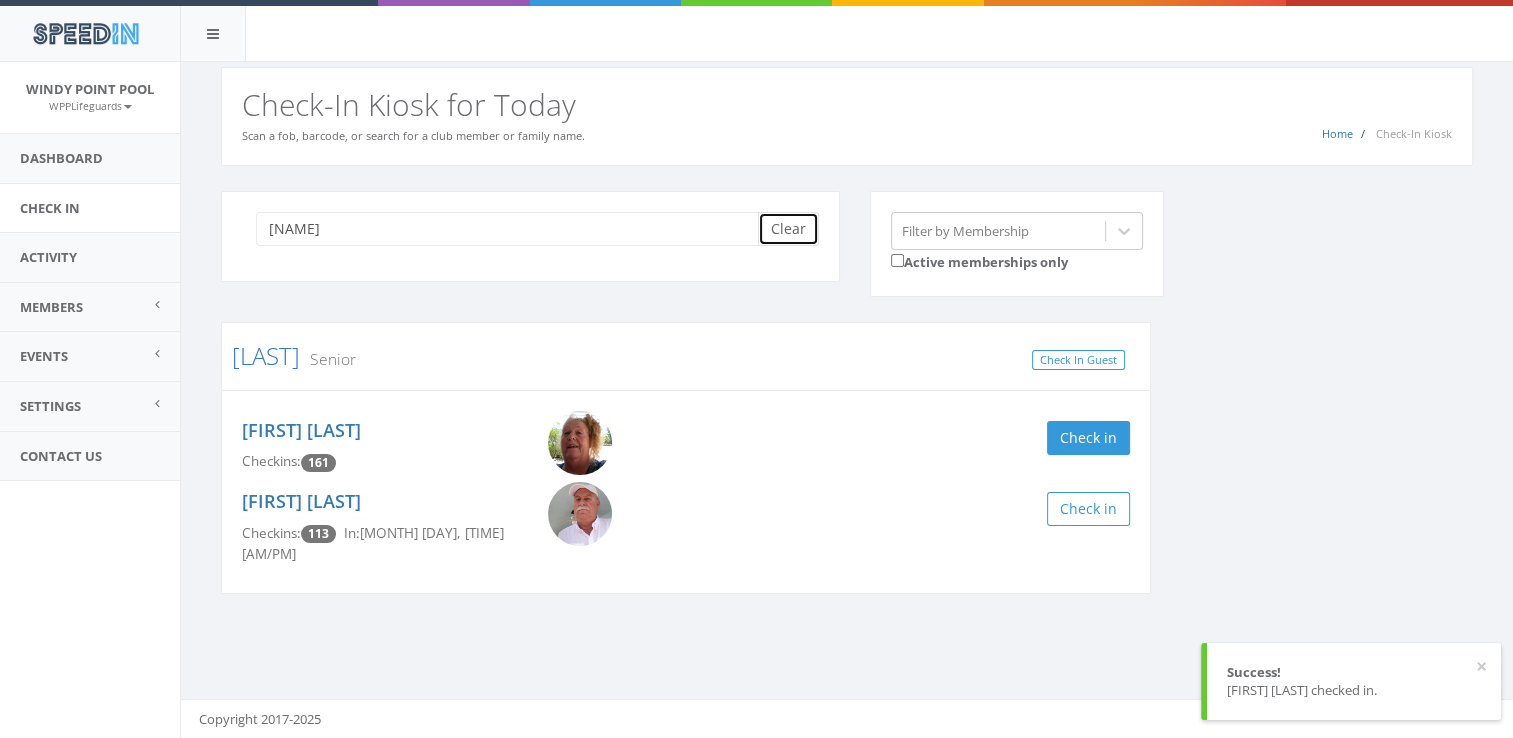 click on "Clear" at bounding box center (788, 229) 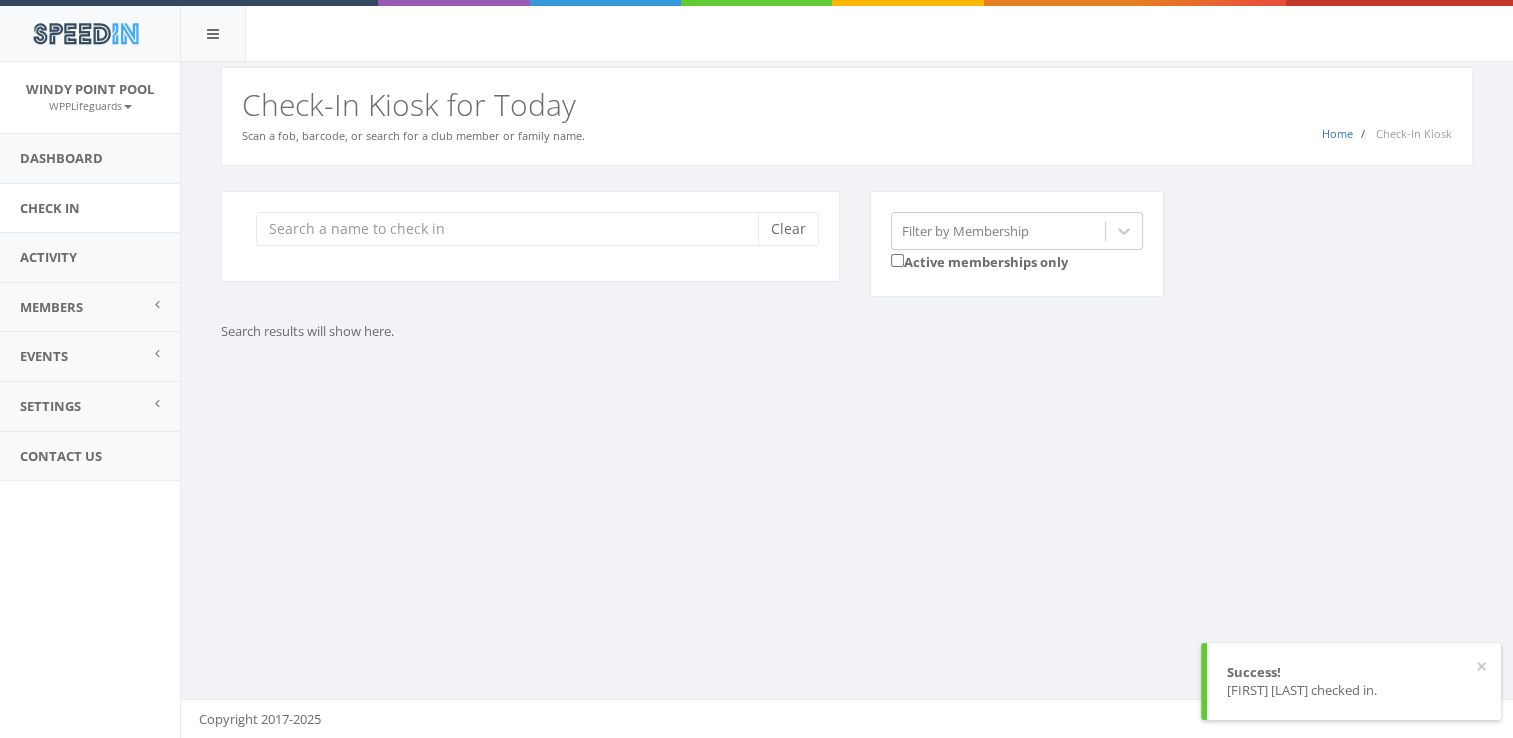 click on "You are using Internet Explorer, which is an old, insecure browser that does not work with this page. Please use another browser like Firefox, Chrome, or Edge.
Home
Check-In Kiosk
Check-In Kiosk for Today
Scan a fob, barcode, or search for a club member or family name.
Clear Filter by Membership  Active memberships only Search results will show here.
Copyright 2017-2025" at bounding box center (846, 400) 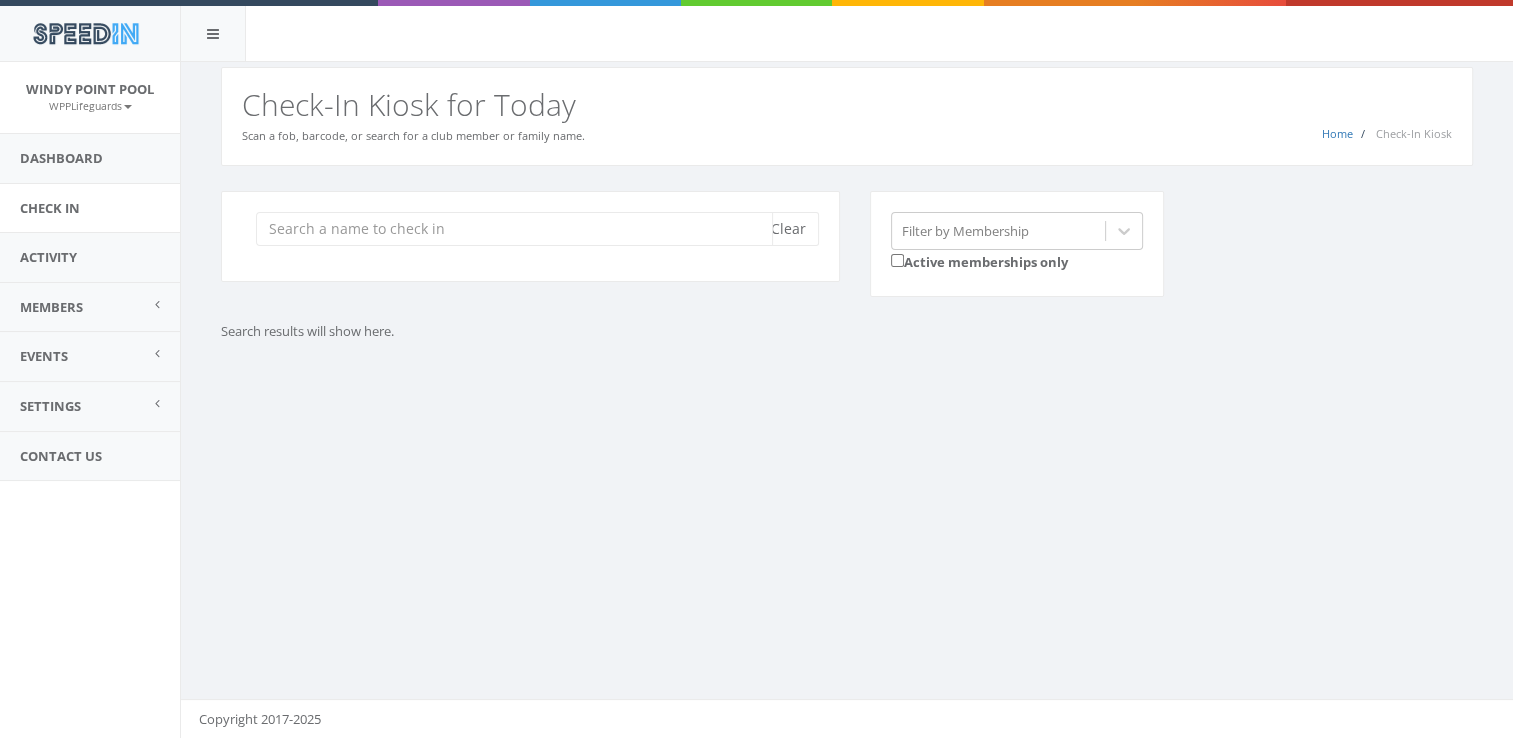 click at bounding box center (514, 229) 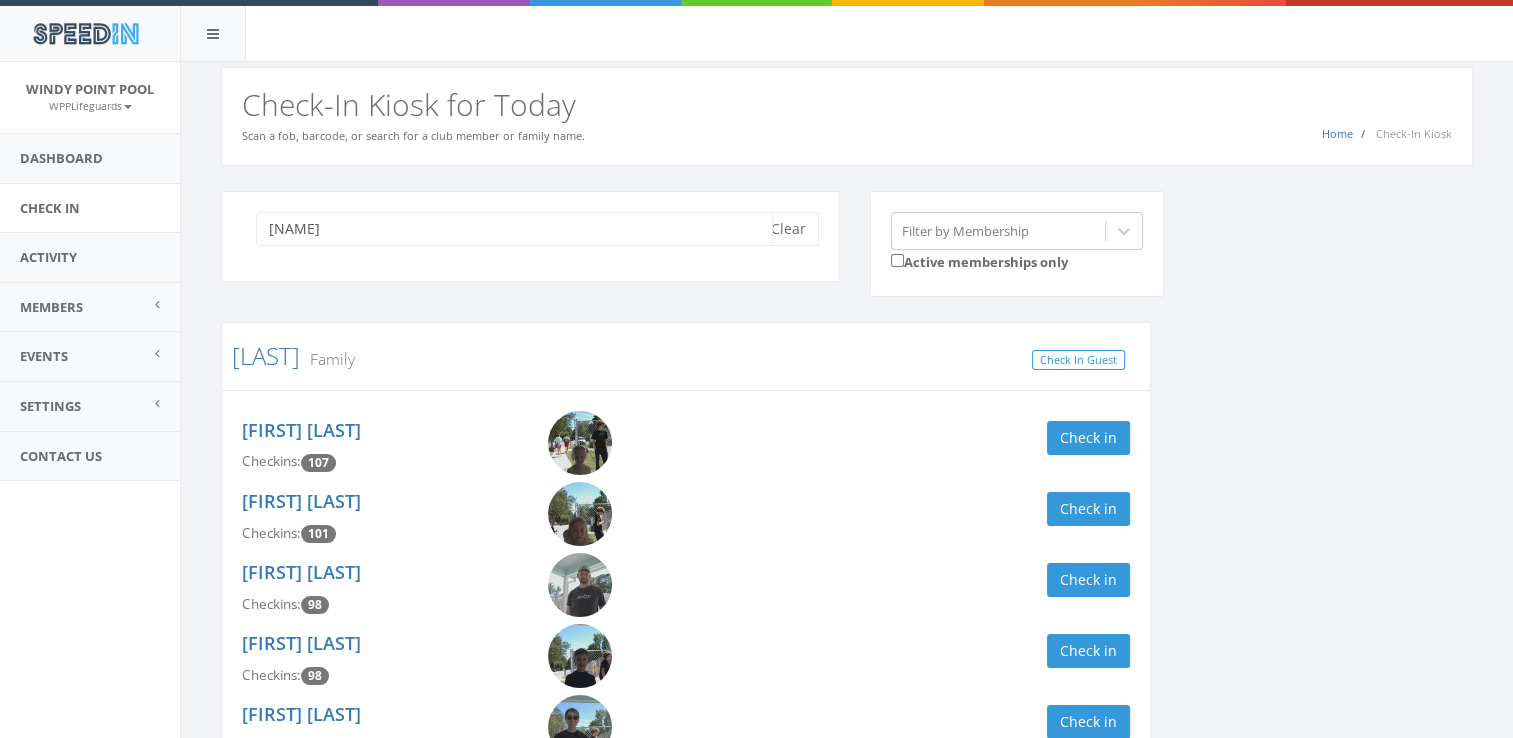 scroll, scrollTop: 138, scrollLeft: 0, axis: vertical 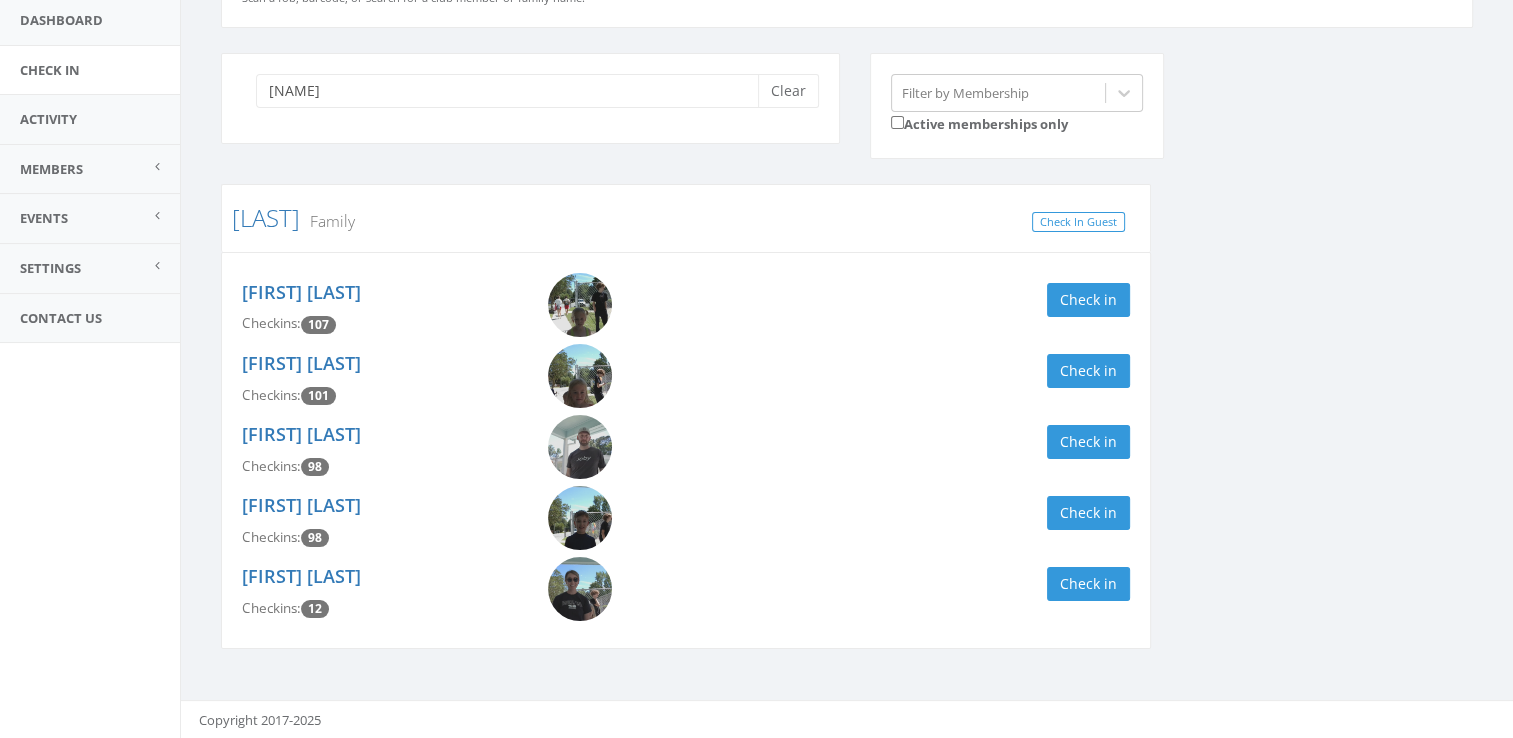 click on "Eloise Antcliff Checkins:  107" at bounding box center (380, 308) 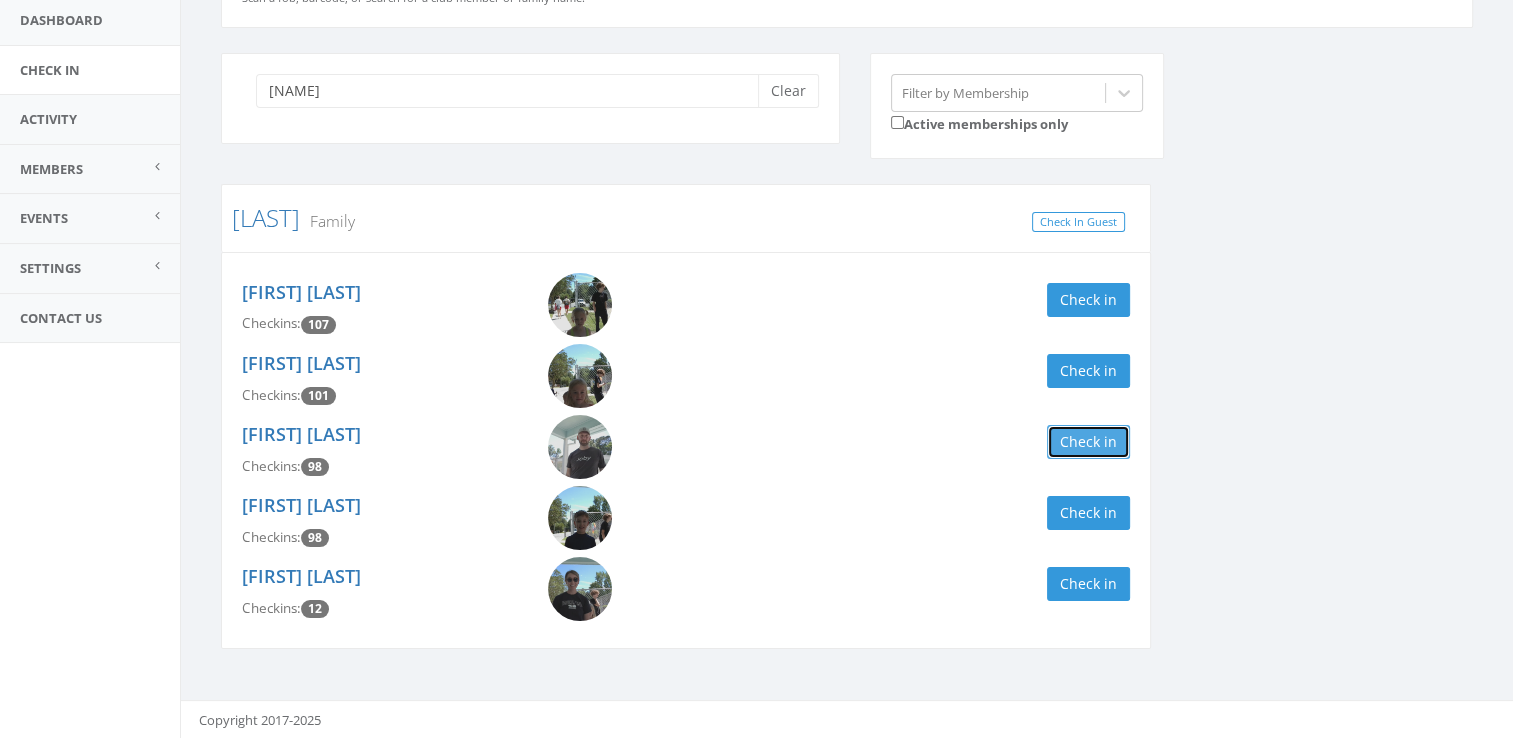 click on "Check in" at bounding box center (1088, 442) 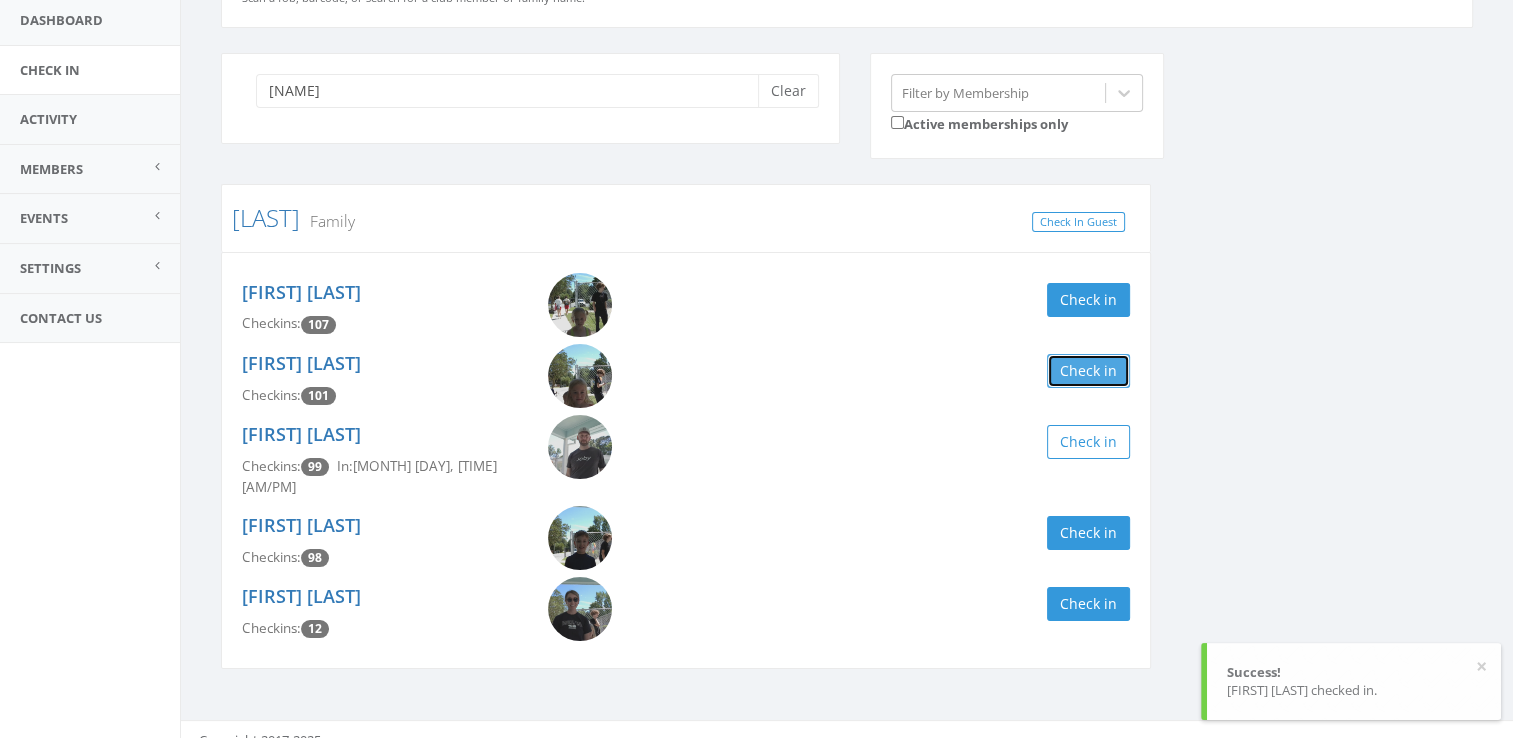 click on "Check in" at bounding box center (1088, 371) 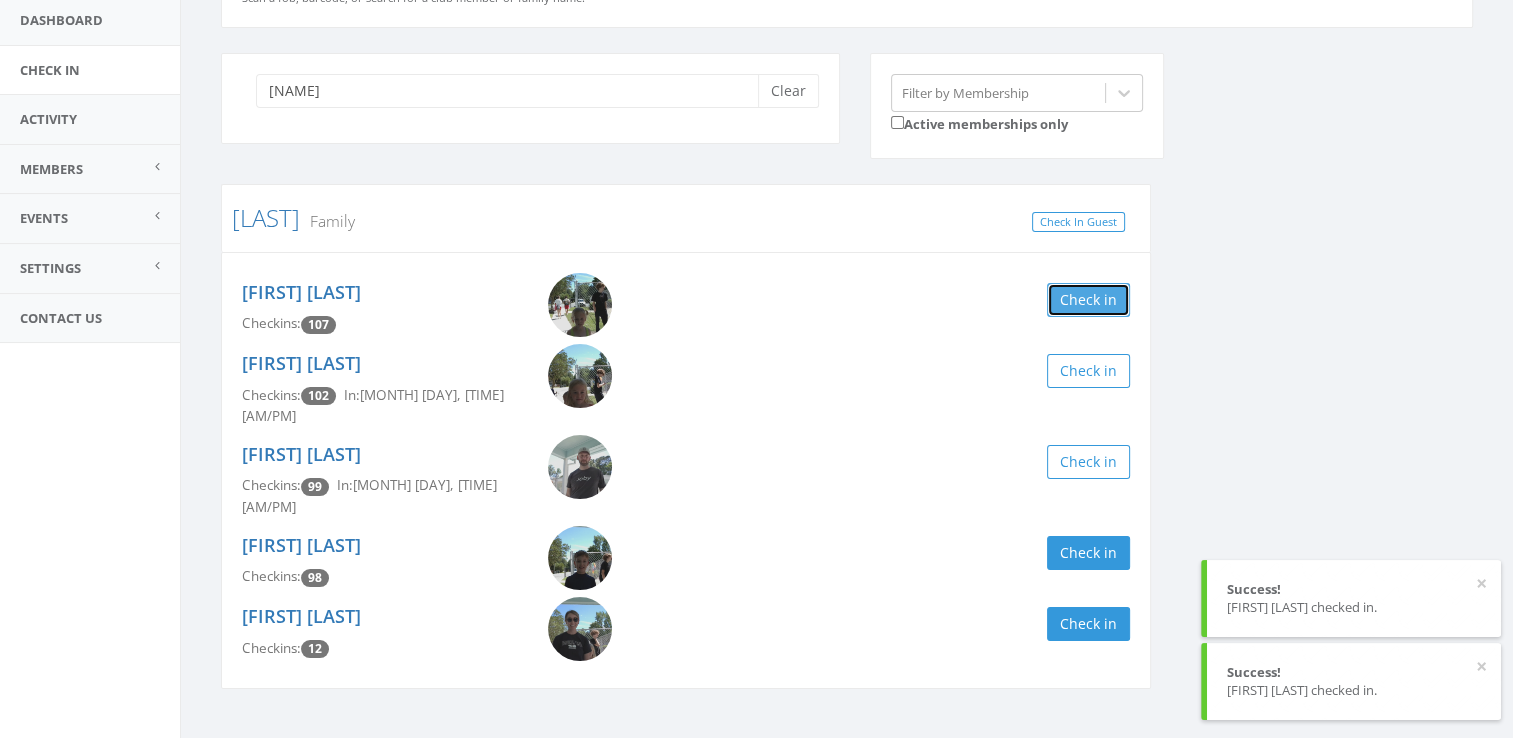 click on "Check in" at bounding box center (1088, 300) 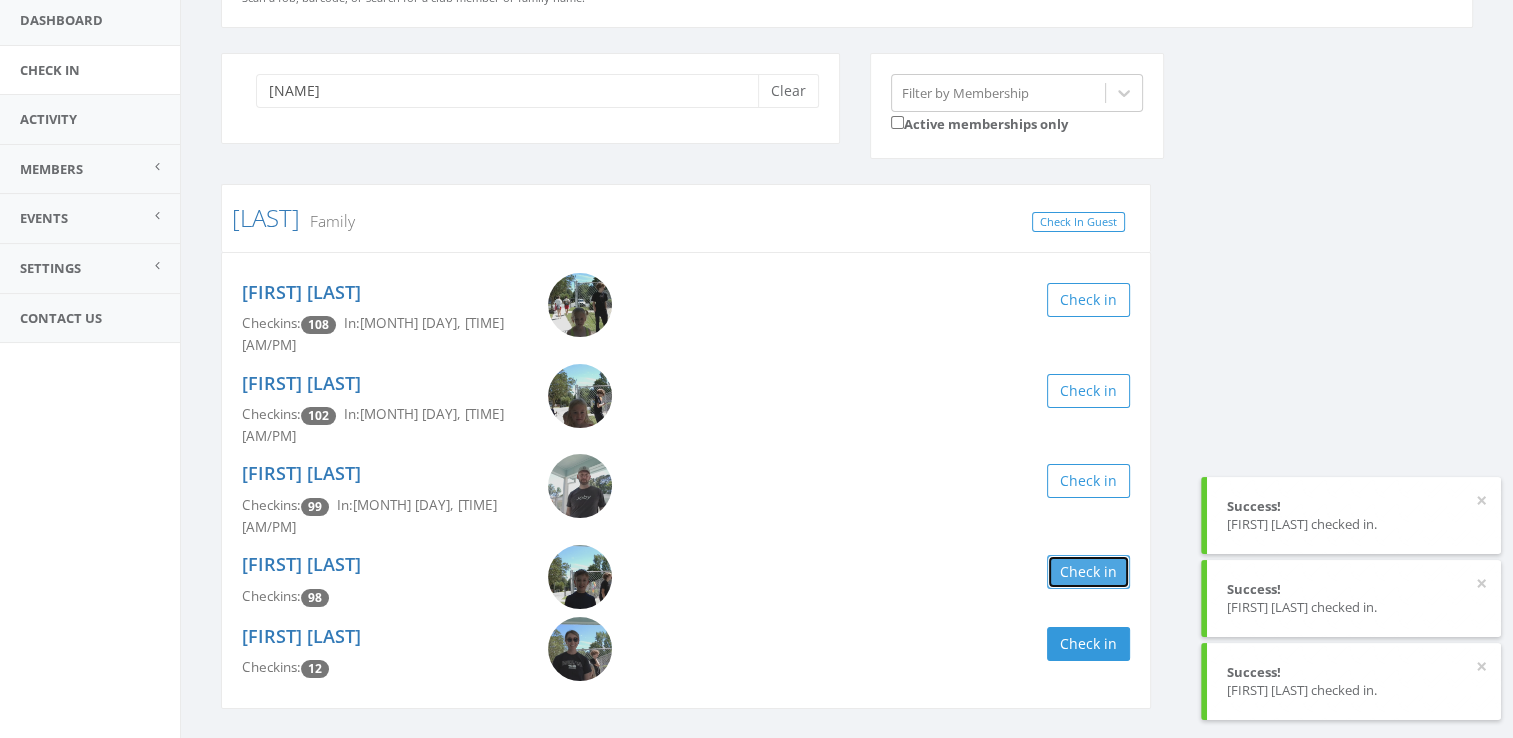 click on "Check in" at bounding box center (1088, 572) 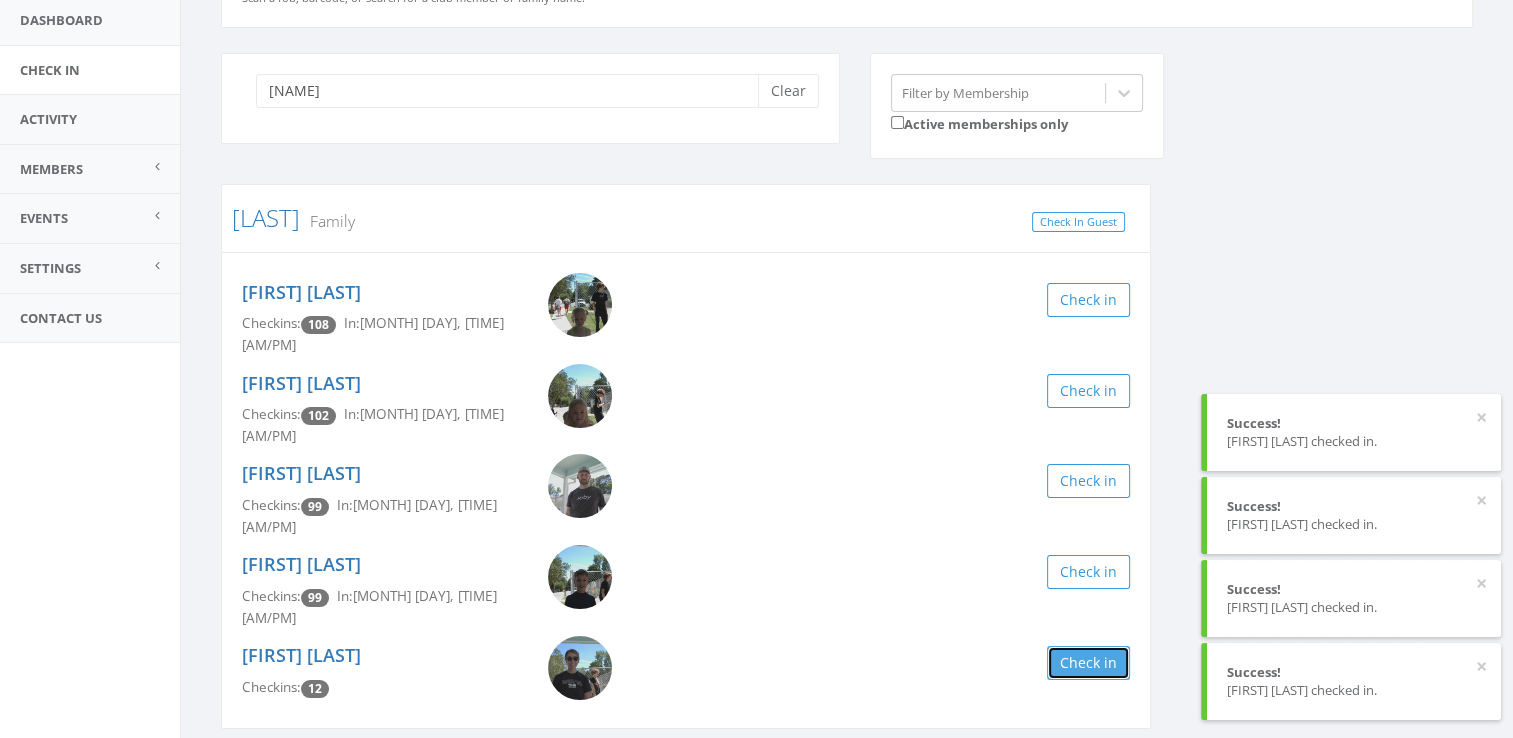click on "Check in" at bounding box center [1088, 663] 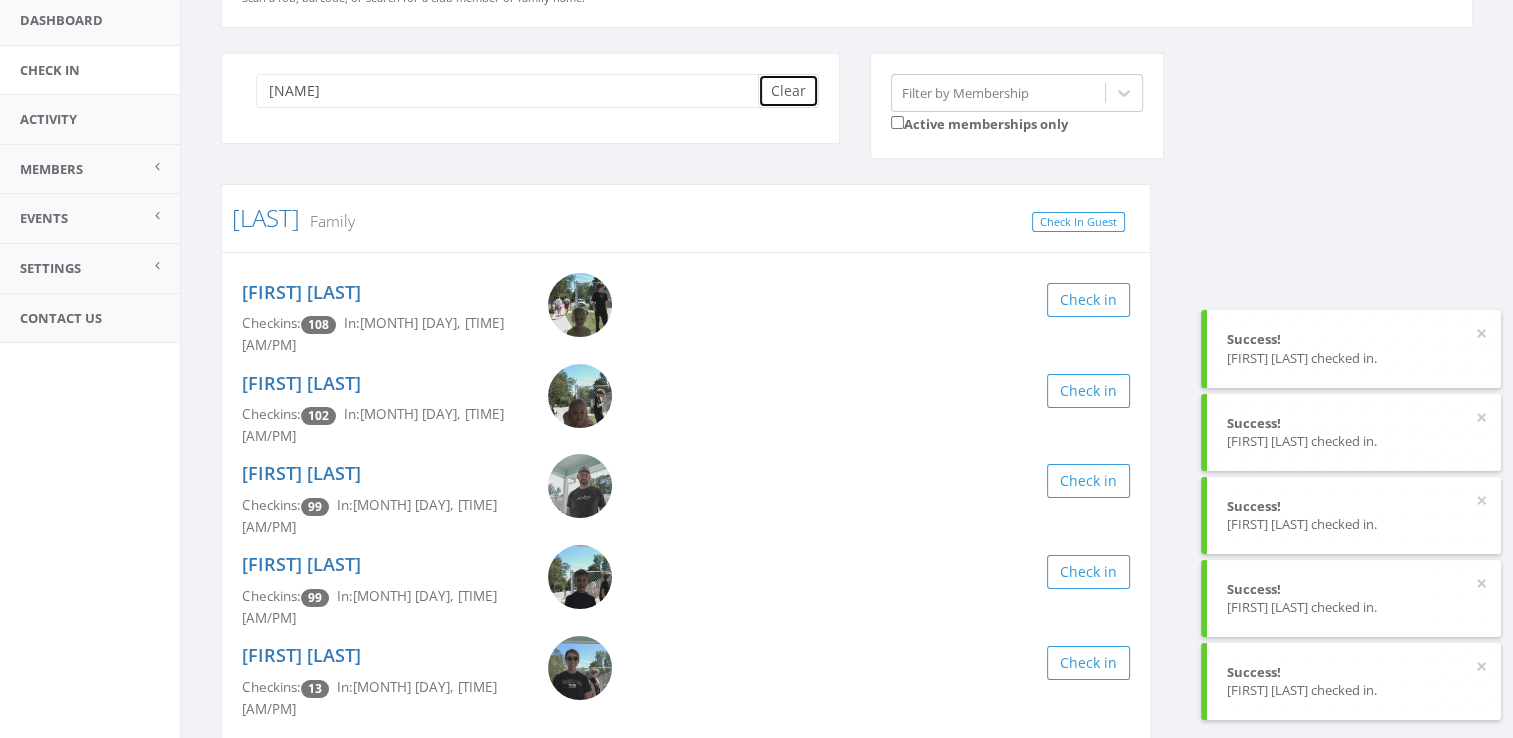 drag, startPoint x: 772, startPoint y: 89, endPoint x: 760, endPoint y: 70, distance: 22.472204 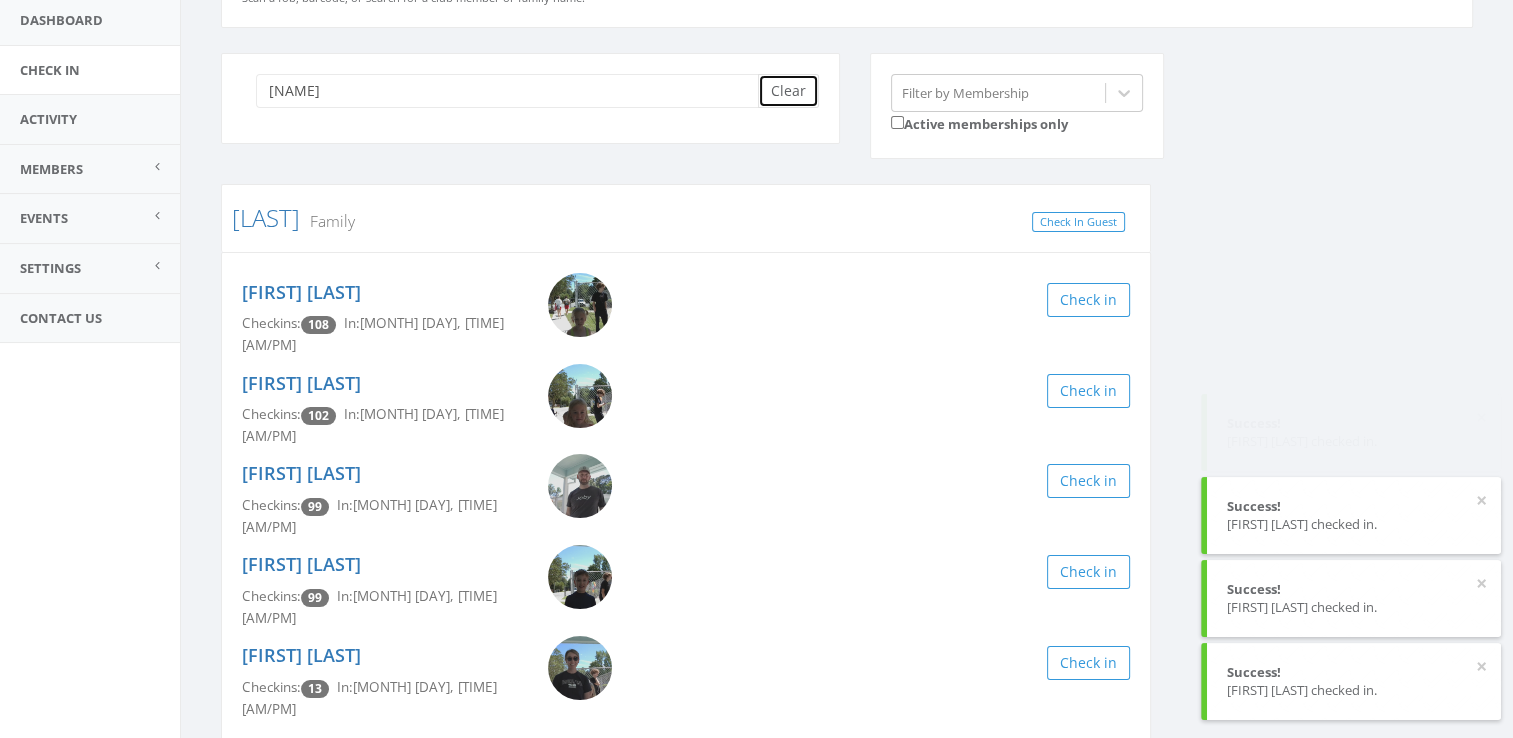 click on "Clear" at bounding box center [788, 91] 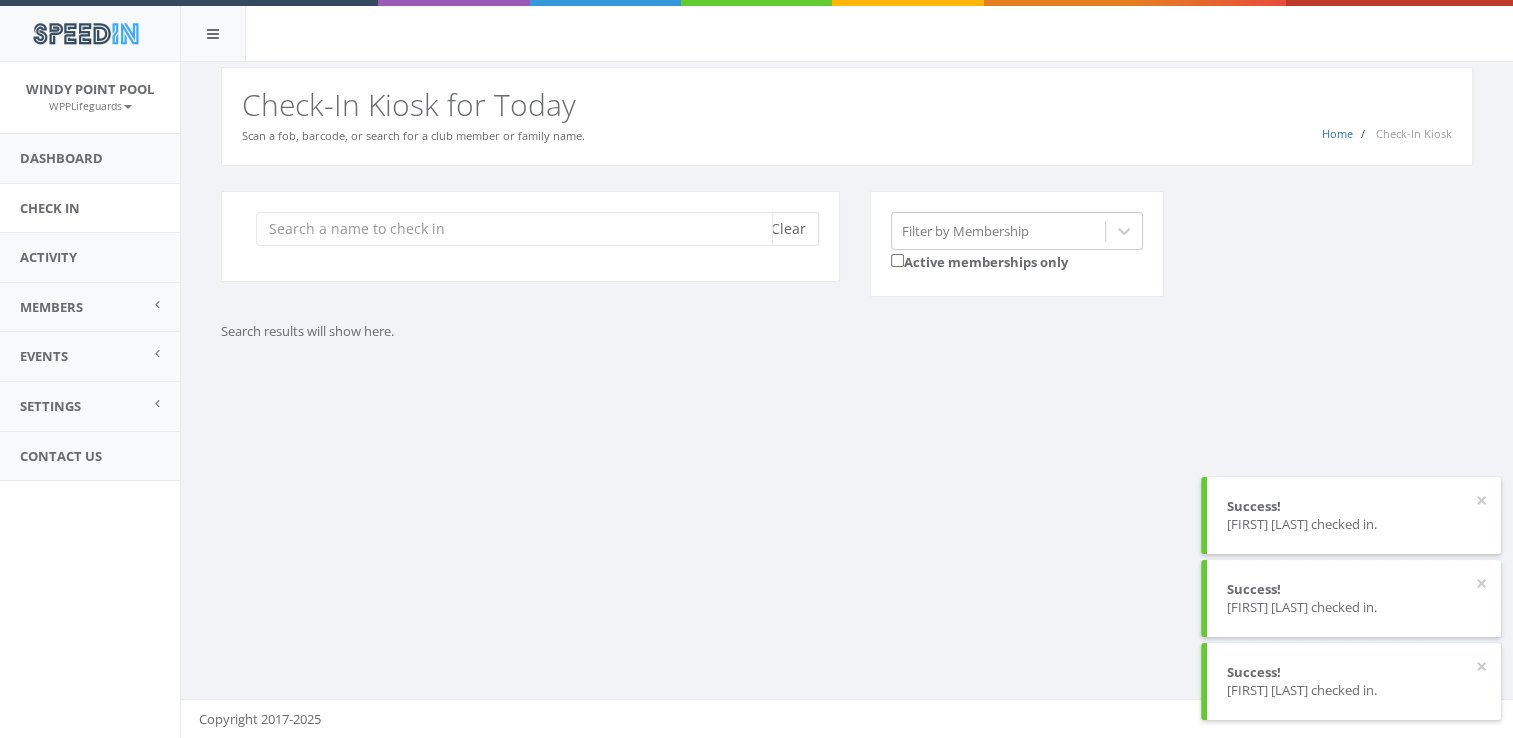 scroll, scrollTop: 0, scrollLeft: 0, axis: both 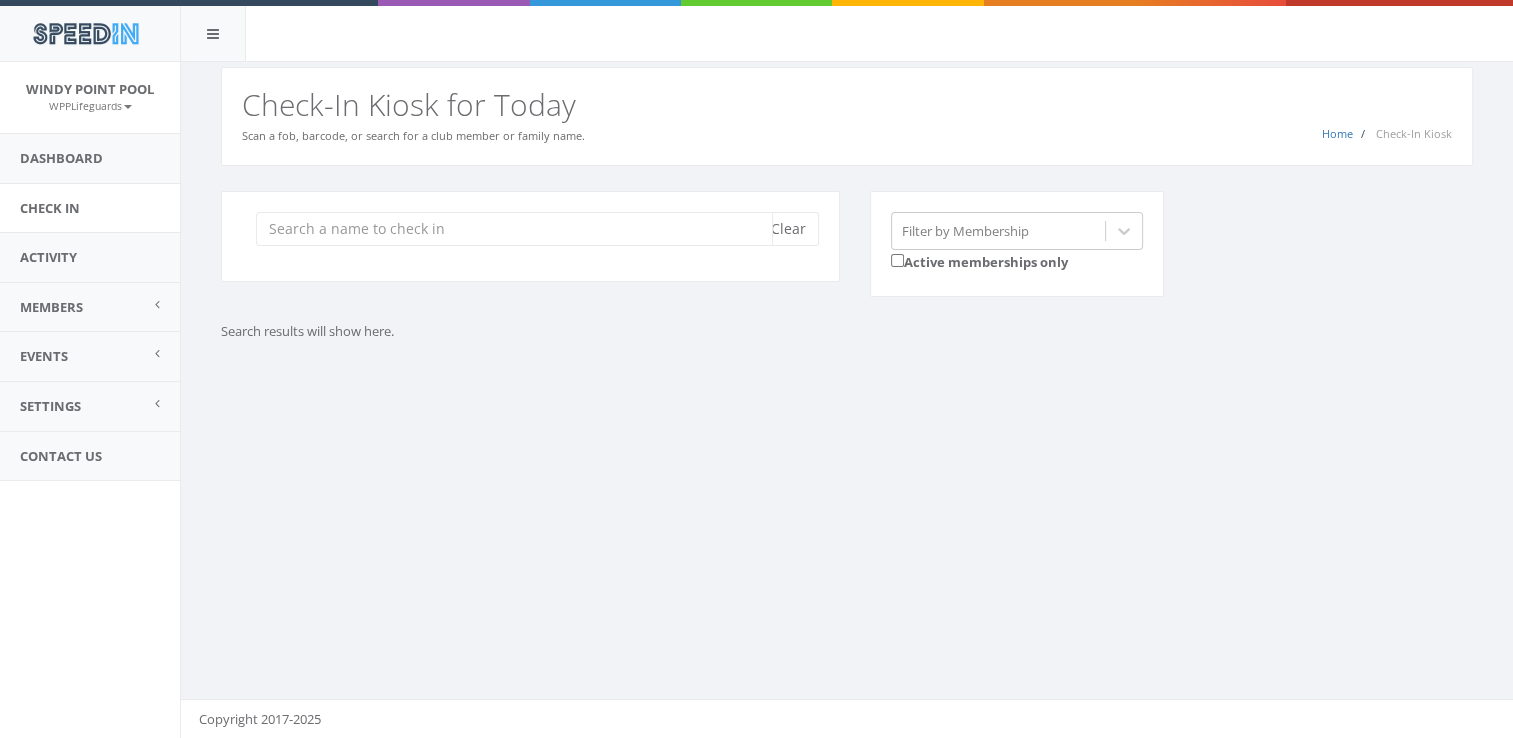 click at bounding box center (514, 229) 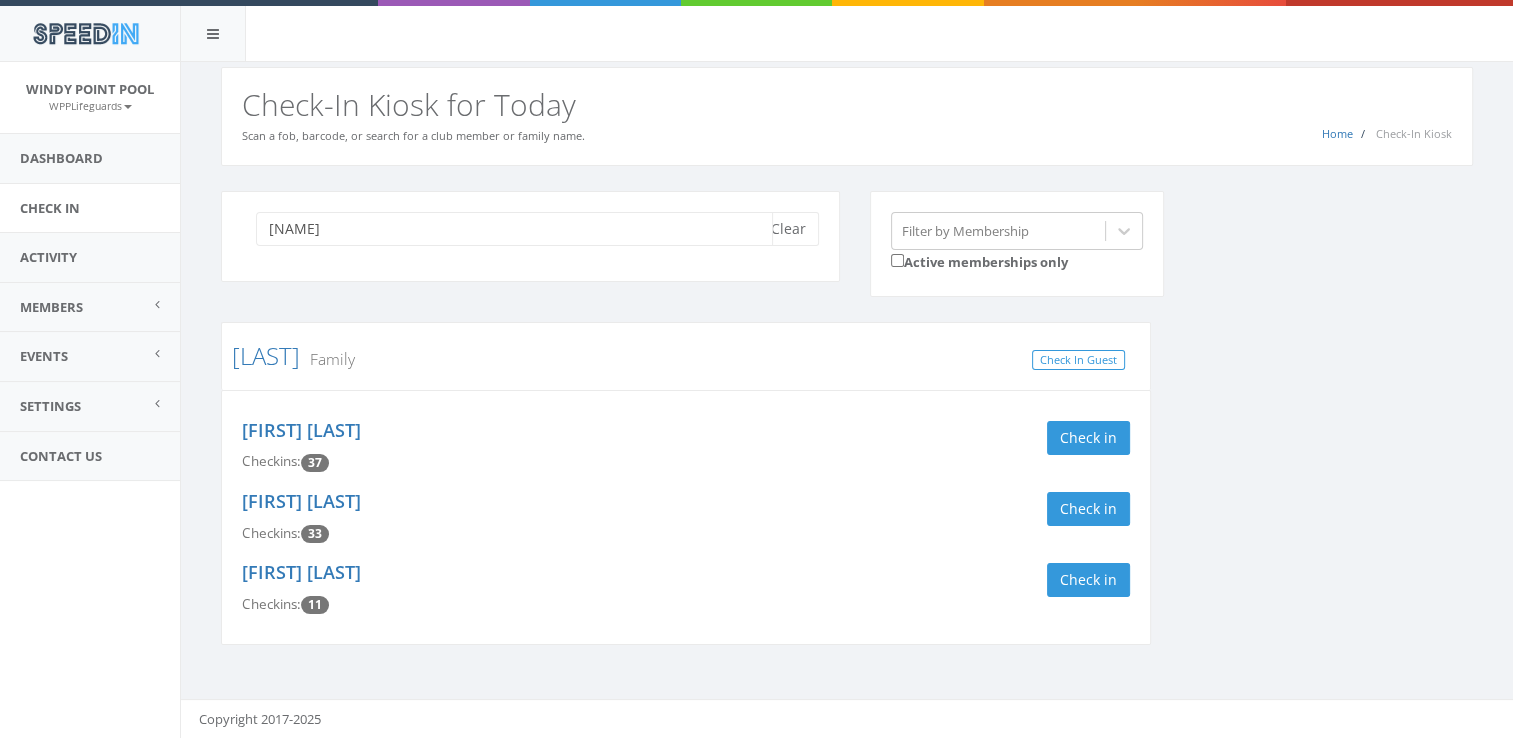 scroll, scrollTop: 0, scrollLeft: 0, axis: both 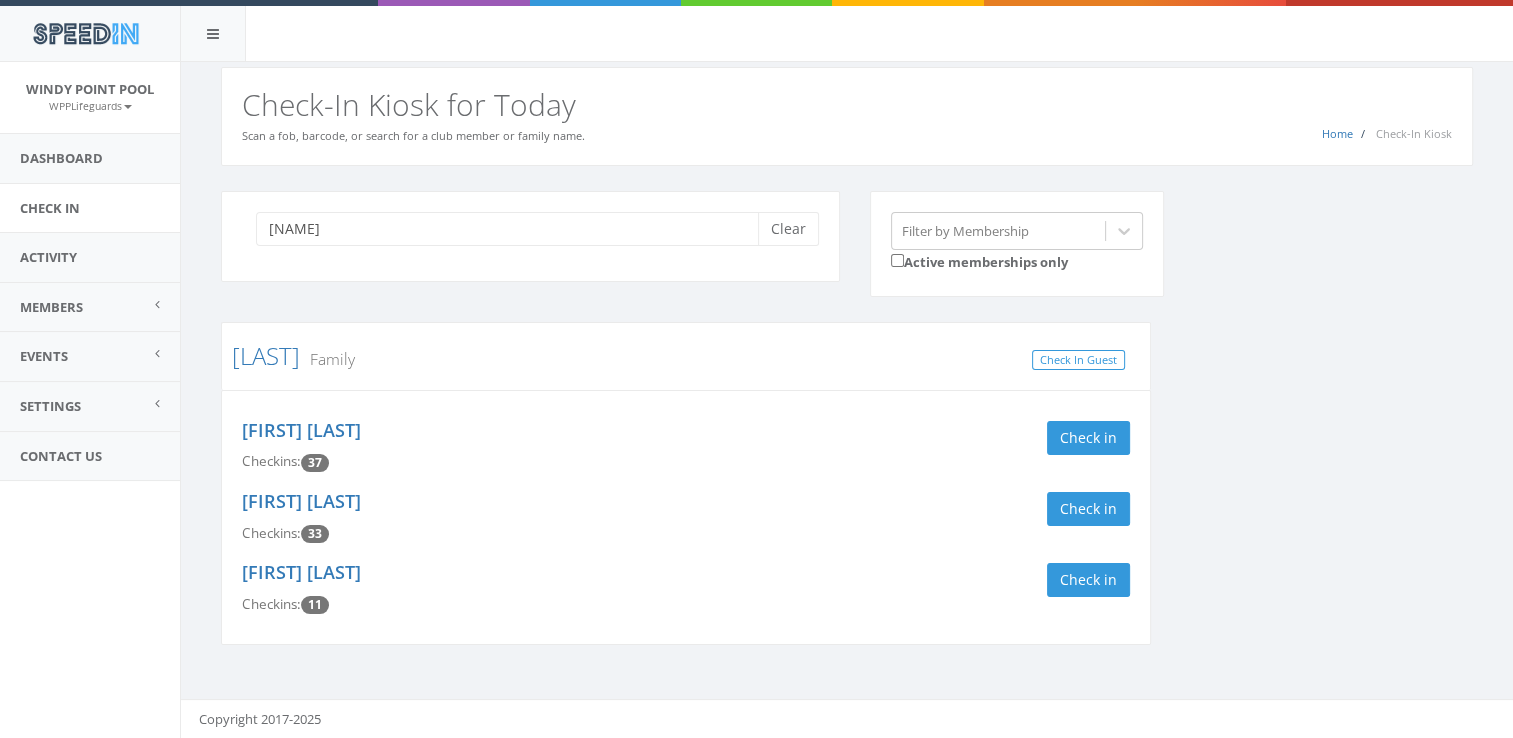 click on "Elias Alimonos Checkins:  33 Check in" at bounding box center [686, 517] 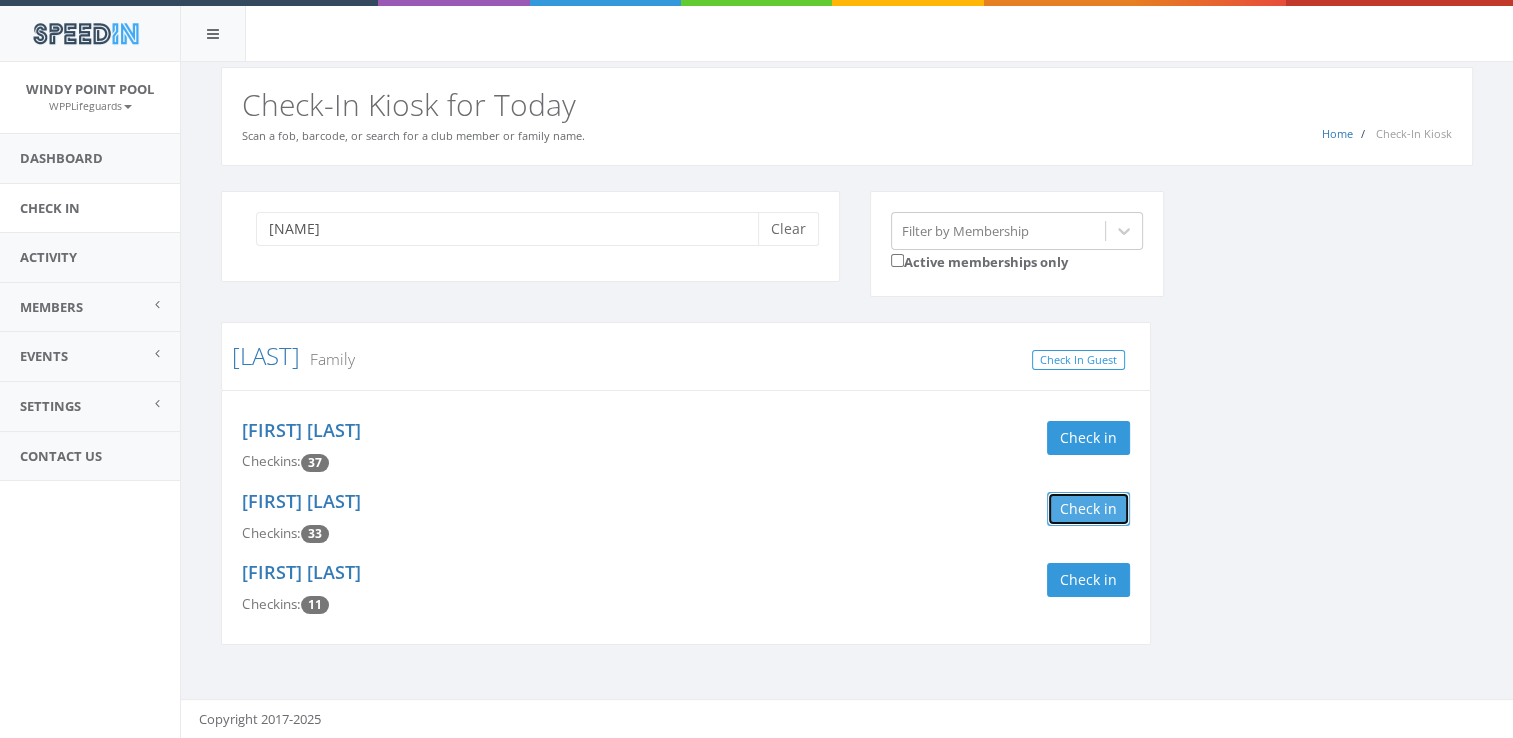 click on "Check in" at bounding box center (1088, 509) 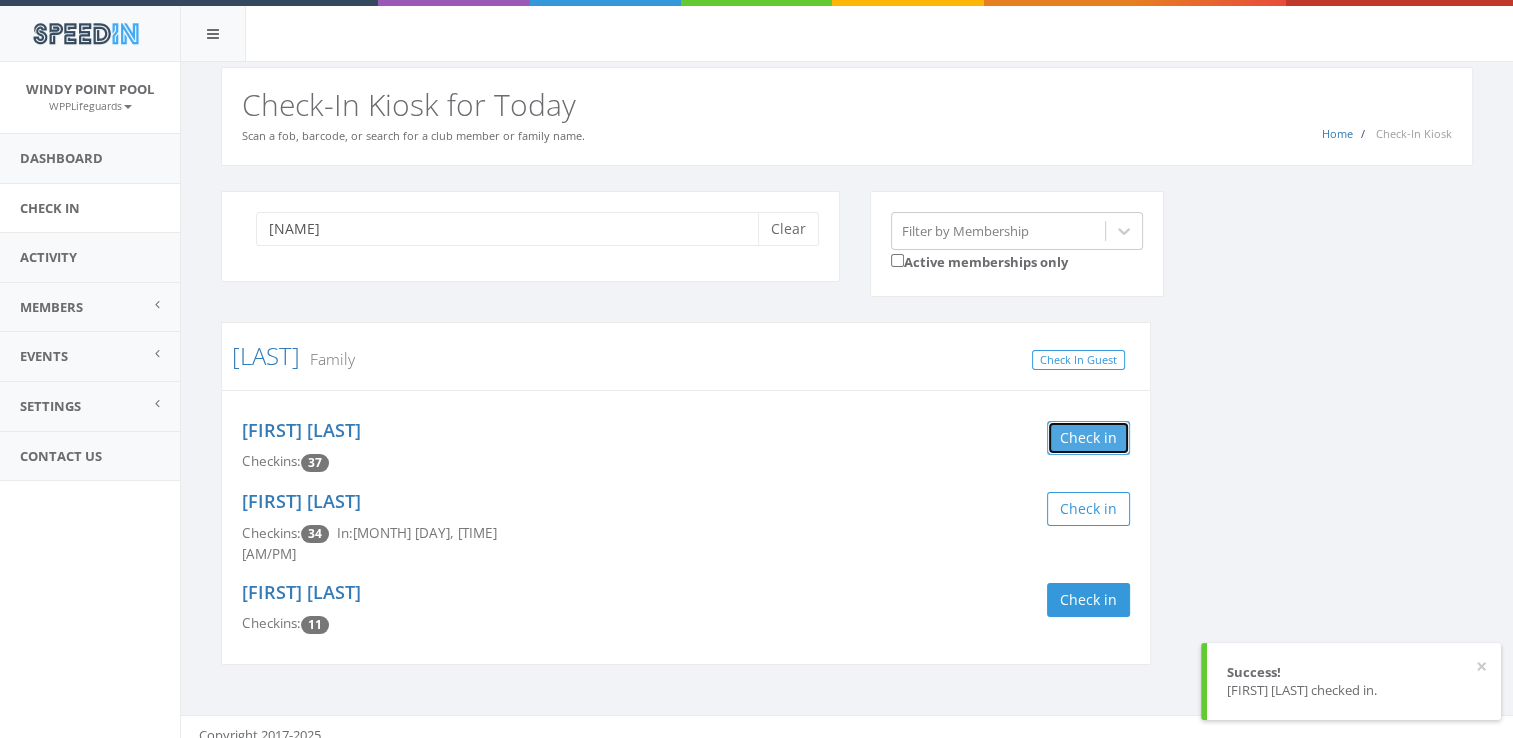 click on "Check in" at bounding box center [1088, 438] 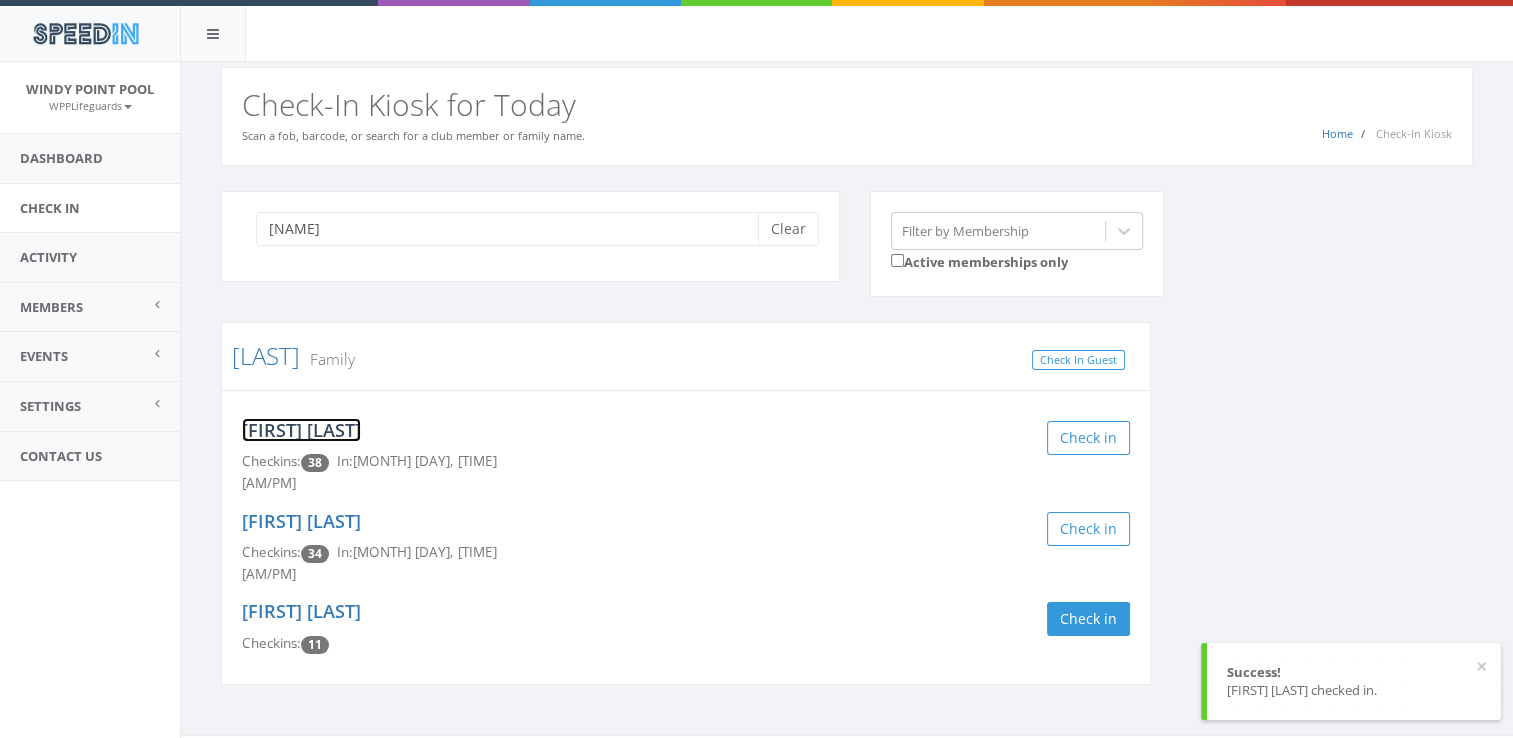 click on "[FIRST] [LAST]" at bounding box center (301, 430) 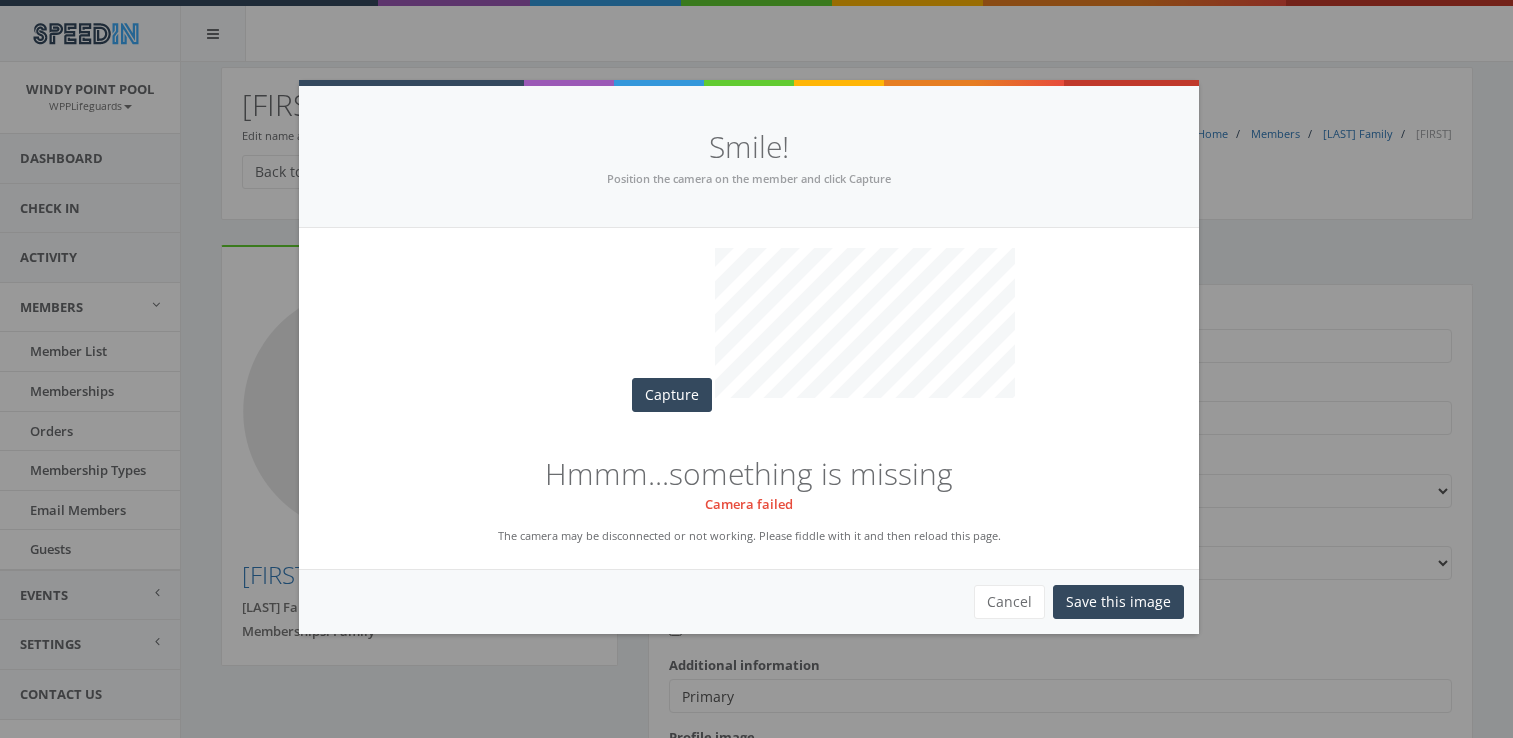 scroll, scrollTop: 0, scrollLeft: 0, axis: both 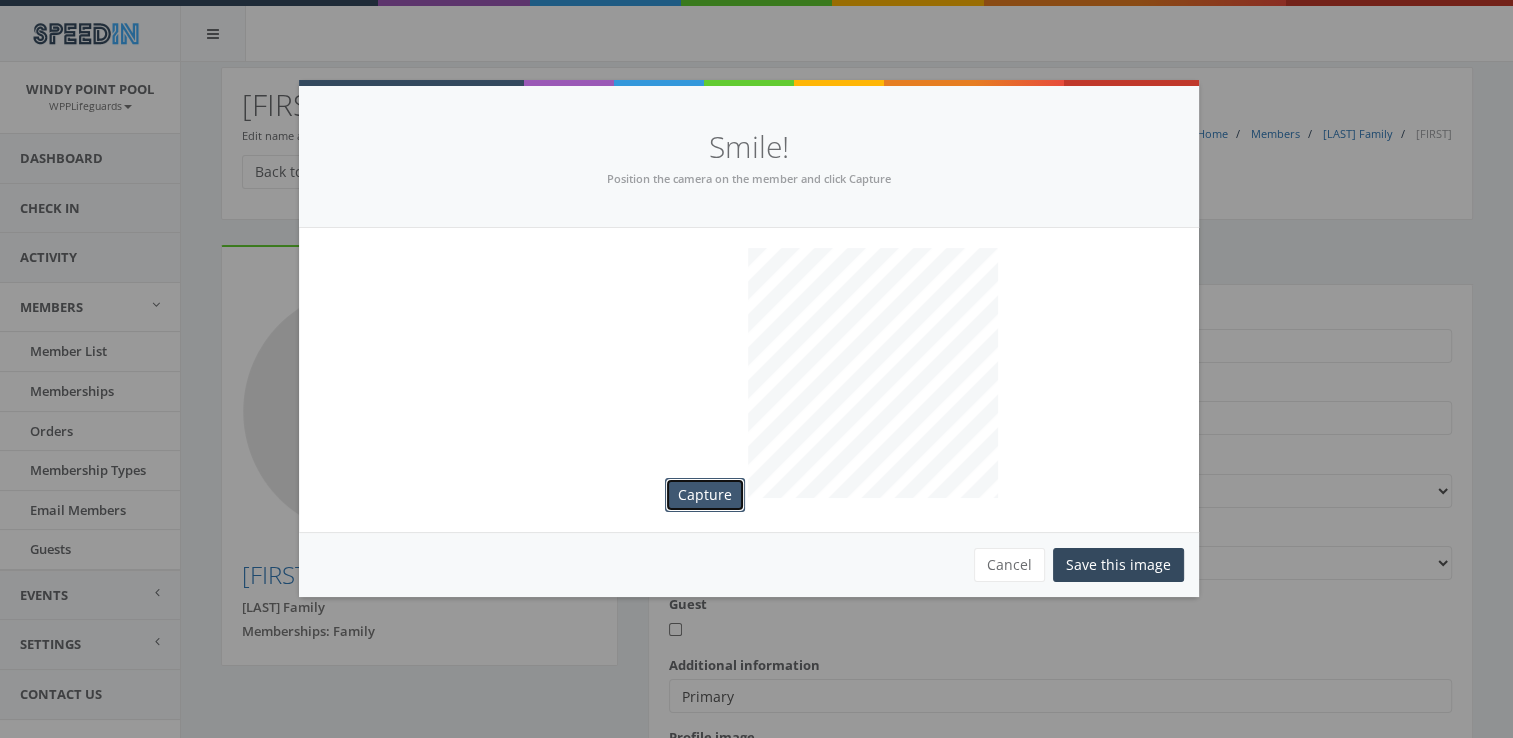 click on "Capture" at bounding box center (705, 495) 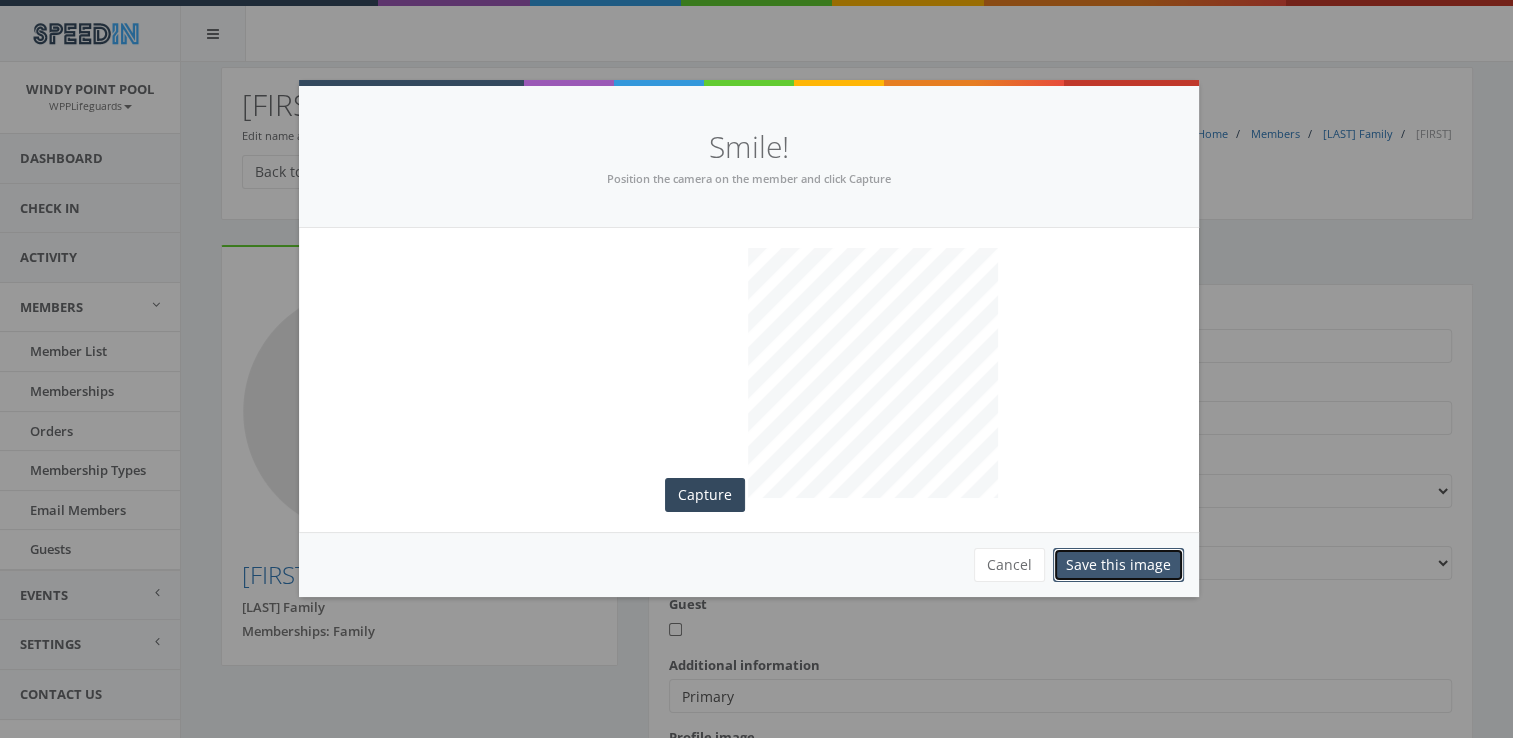 click on "Save this image" at bounding box center [1118, 565] 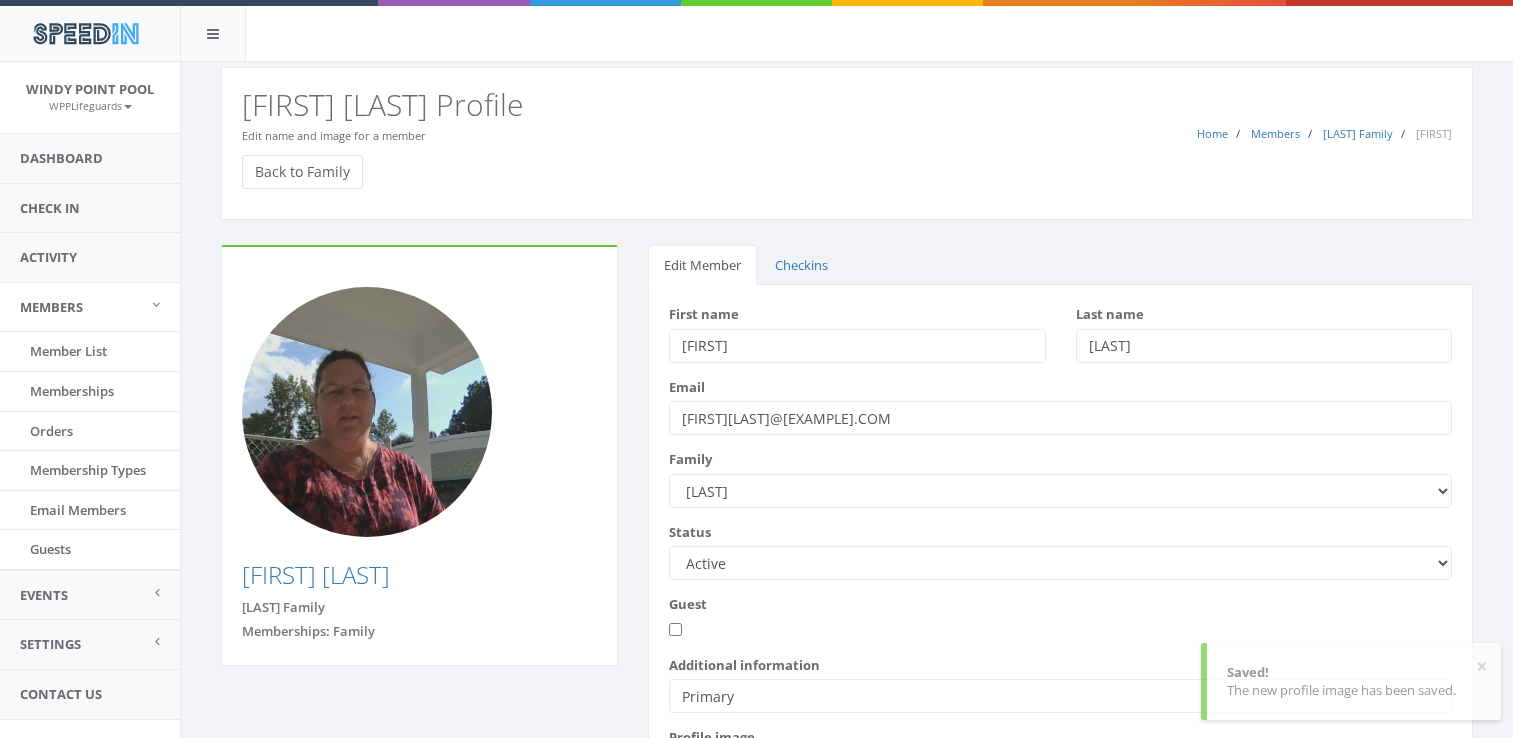 scroll, scrollTop: 0, scrollLeft: 0, axis: both 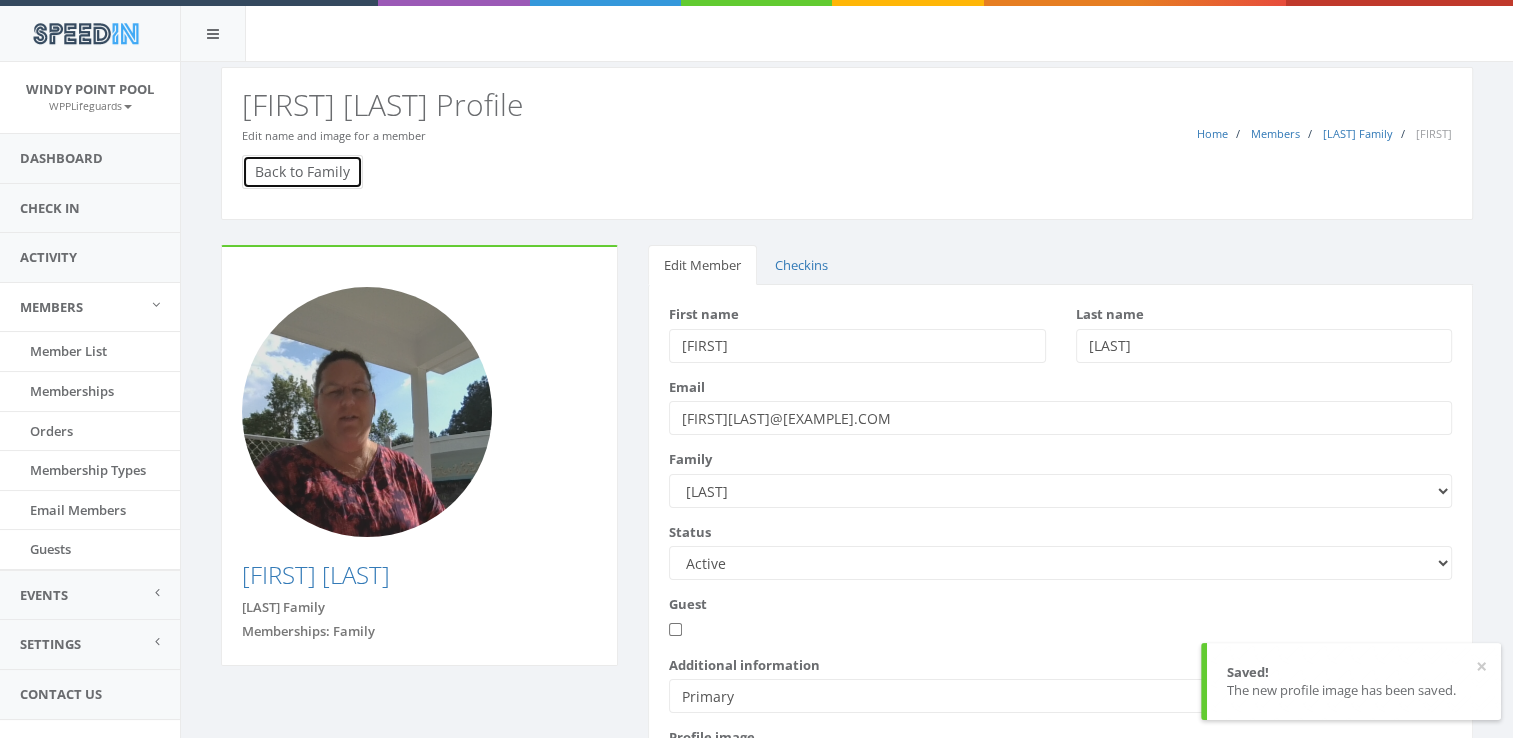 click on "Back to Family" at bounding box center [302, 172] 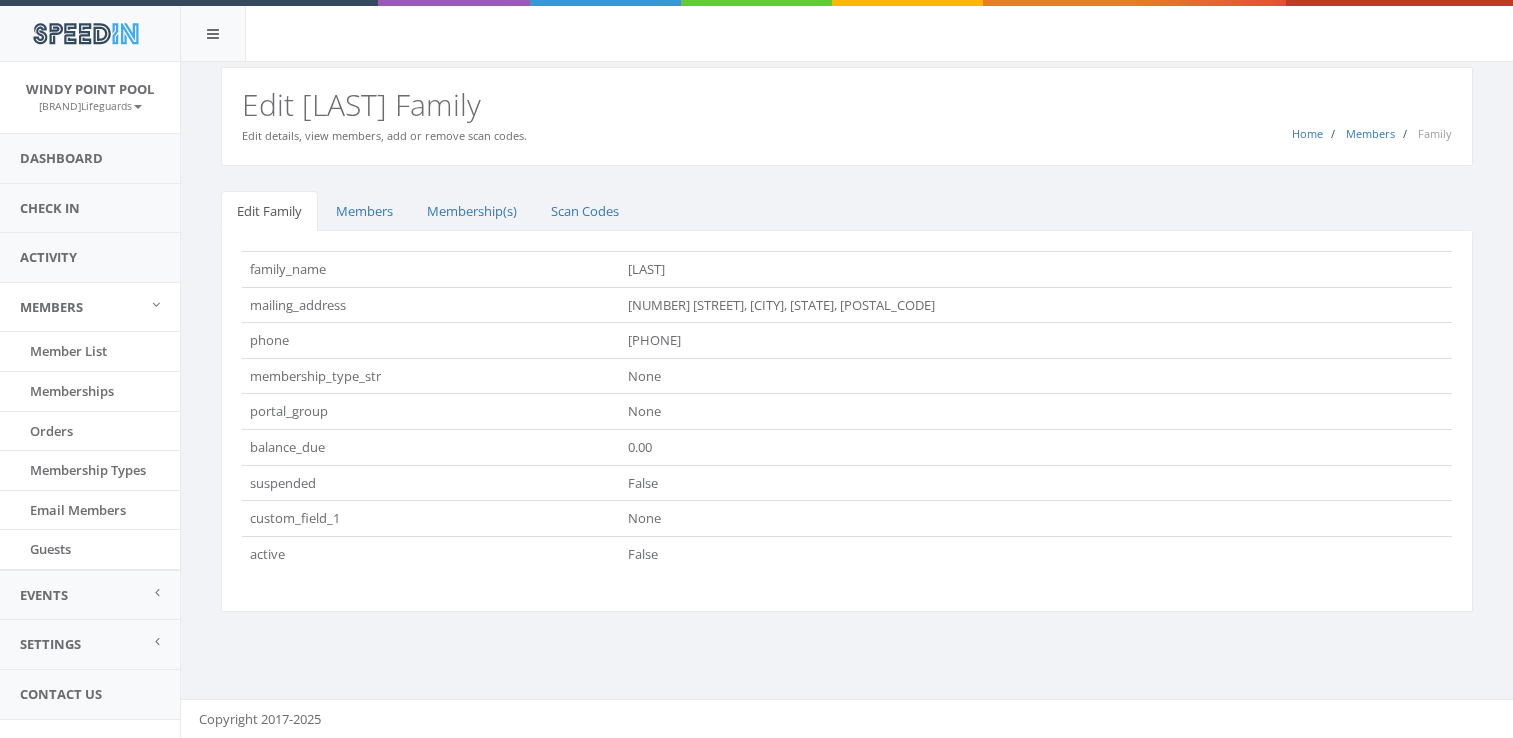 scroll, scrollTop: 0, scrollLeft: 0, axis: both 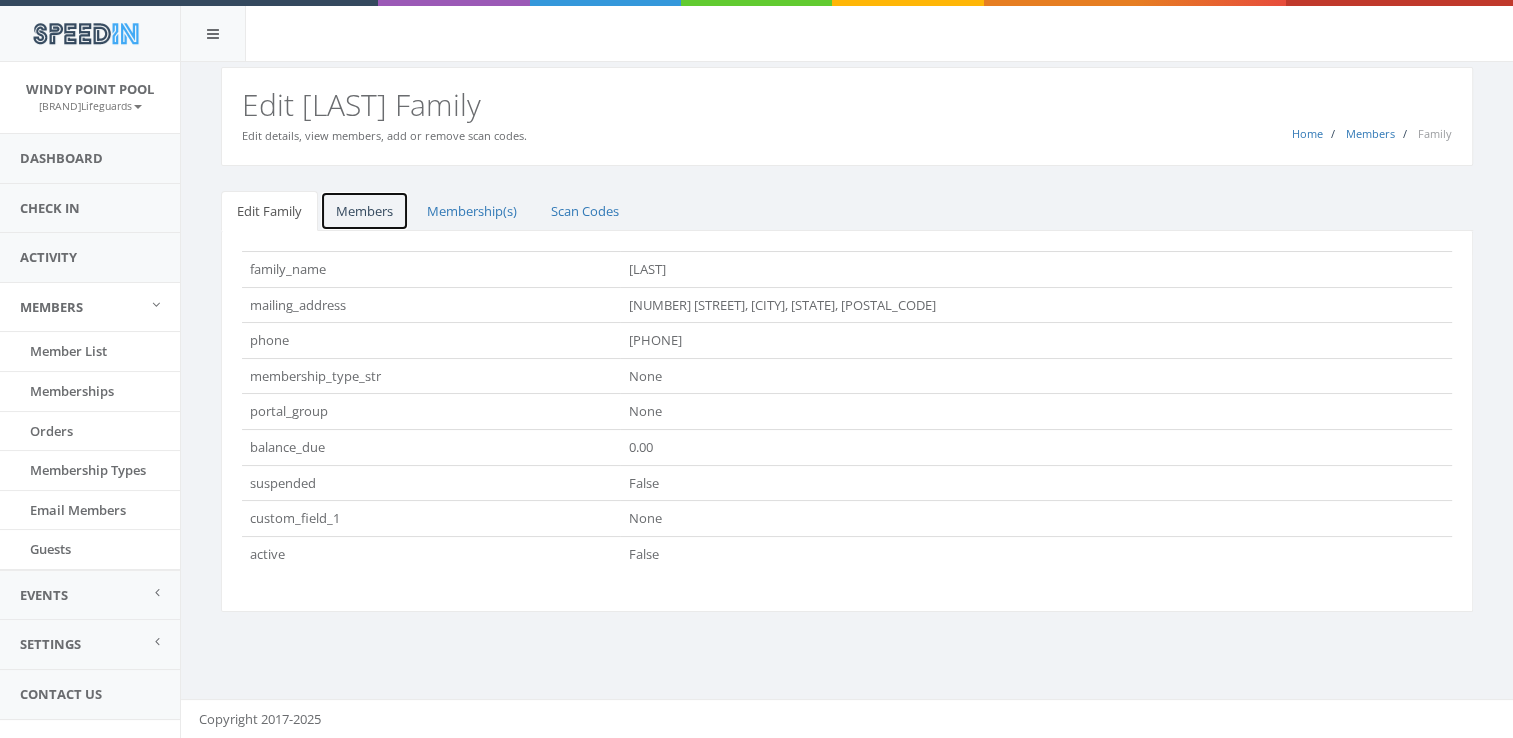 click on "Members" at bounding box center [364, 211] 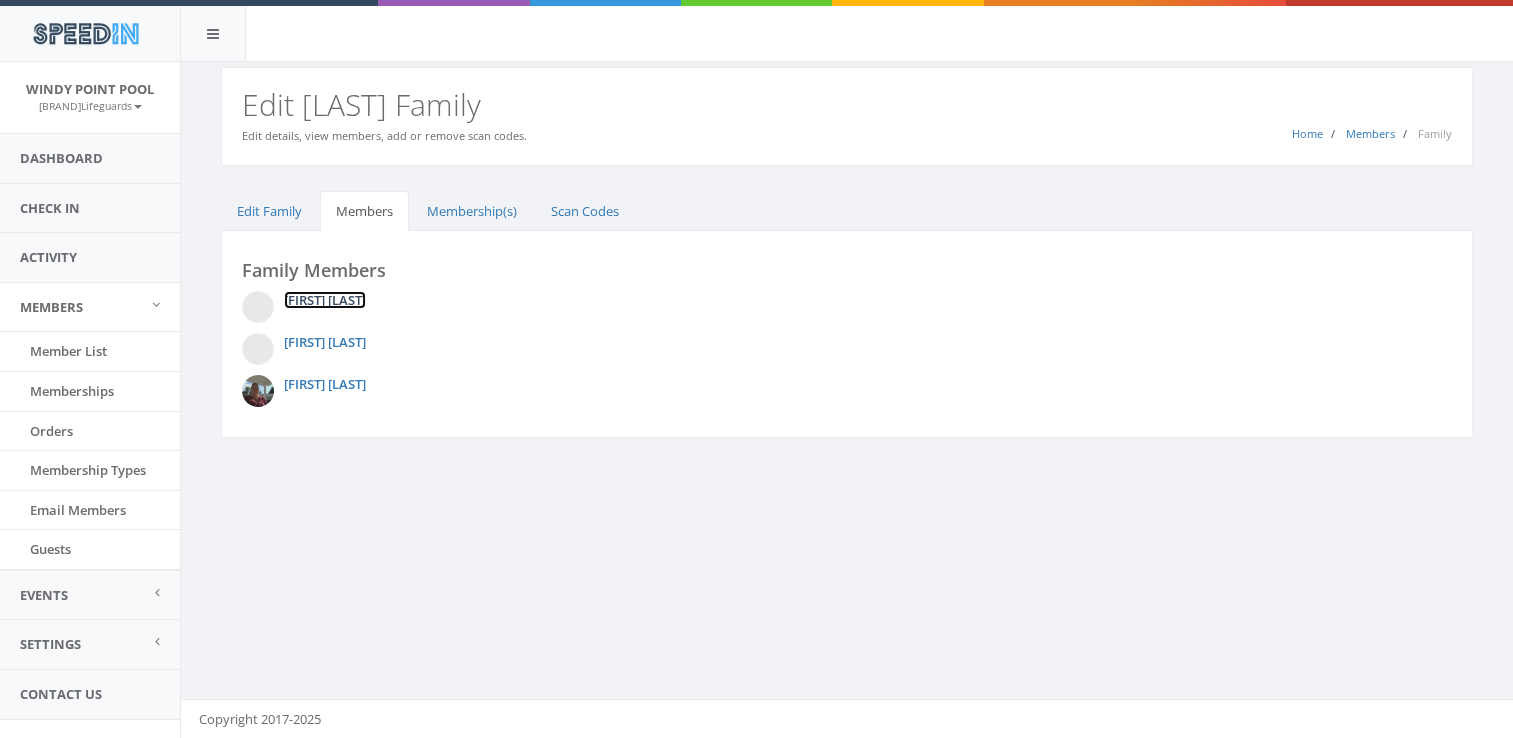 click on "Elias Alimonos" at bounding box center (325, 300) 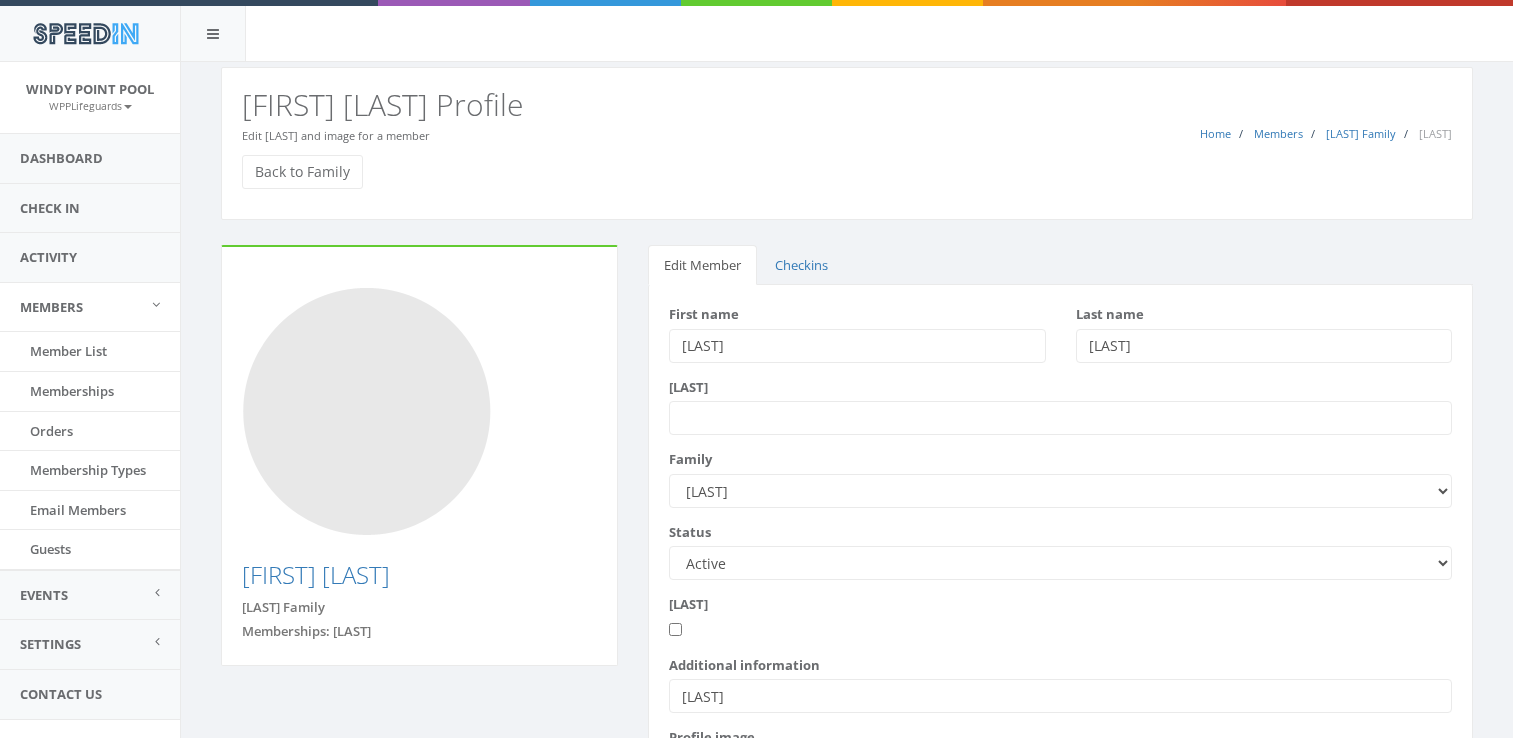 scroll, scrollTop: 0, scrollLeft: 0, axis: both 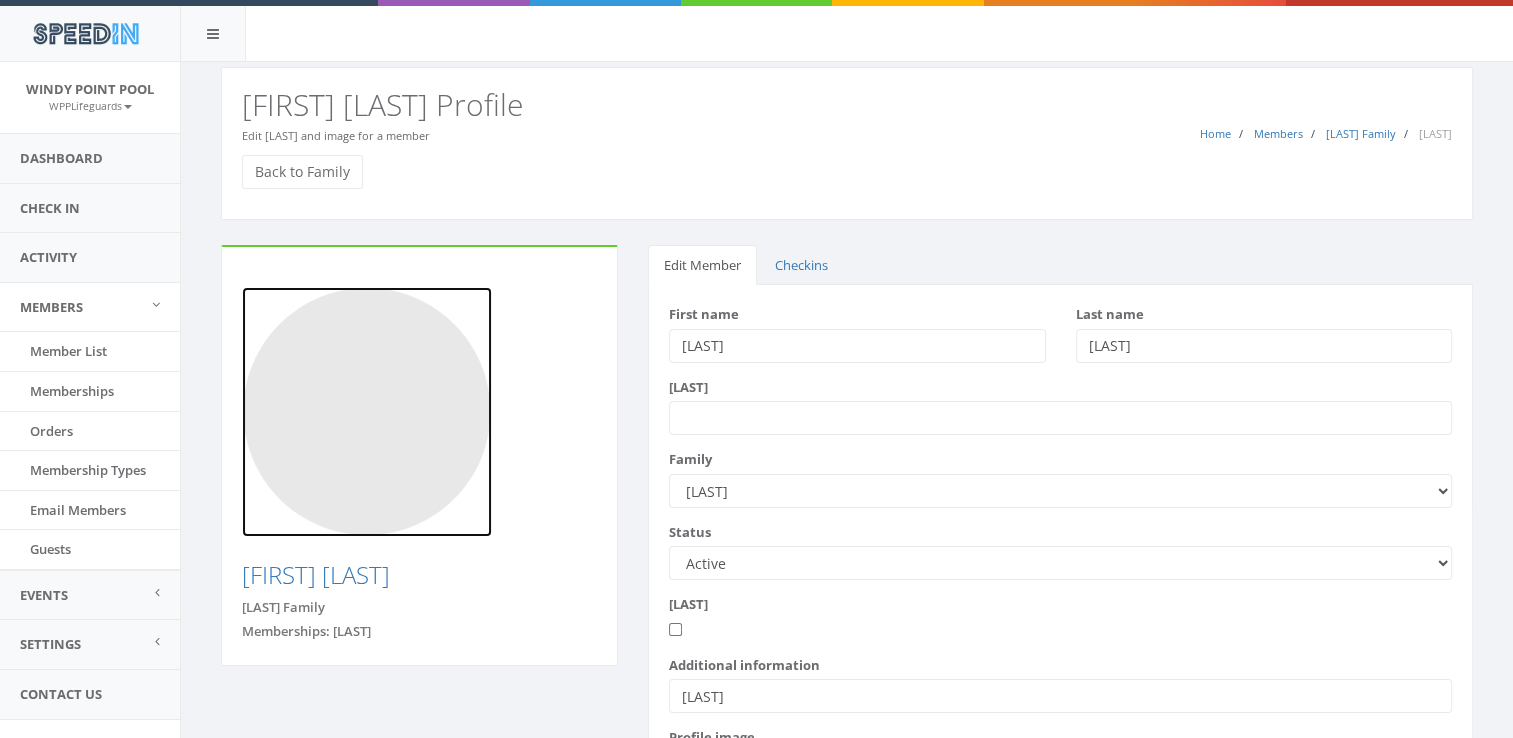 click at bounding box center (367, 412) 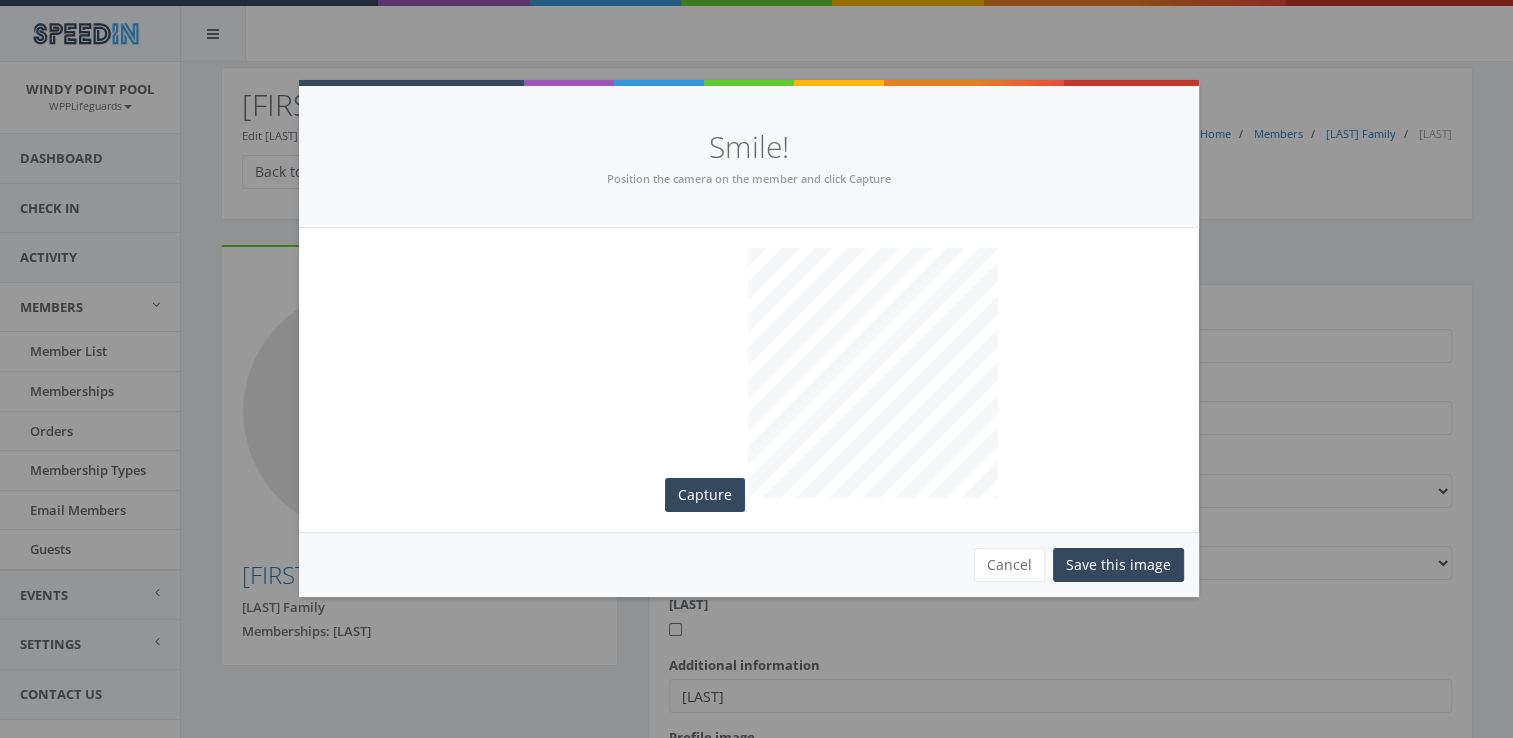 click at bounding box center [495, 373] 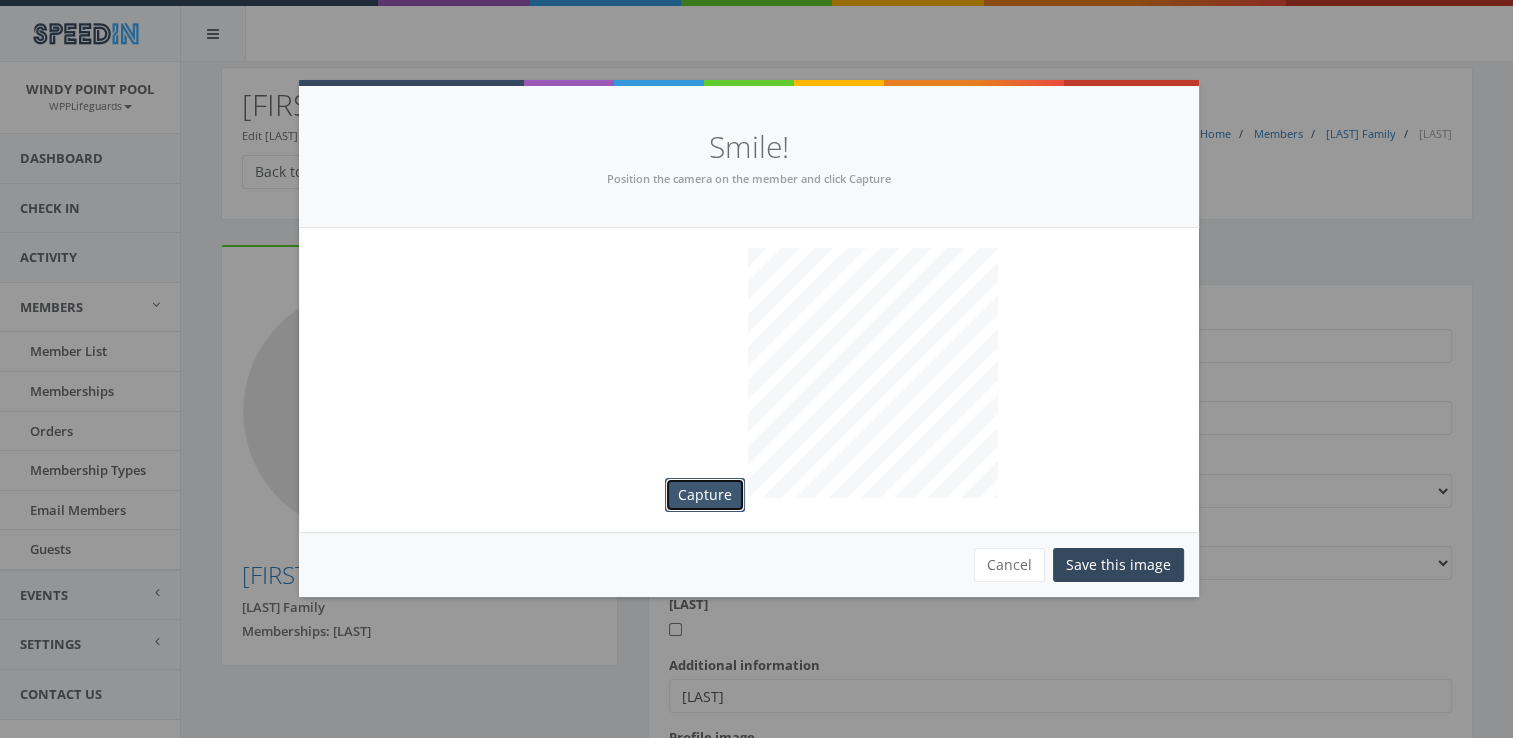 click on "Capture" at bounding box center (705, 495) 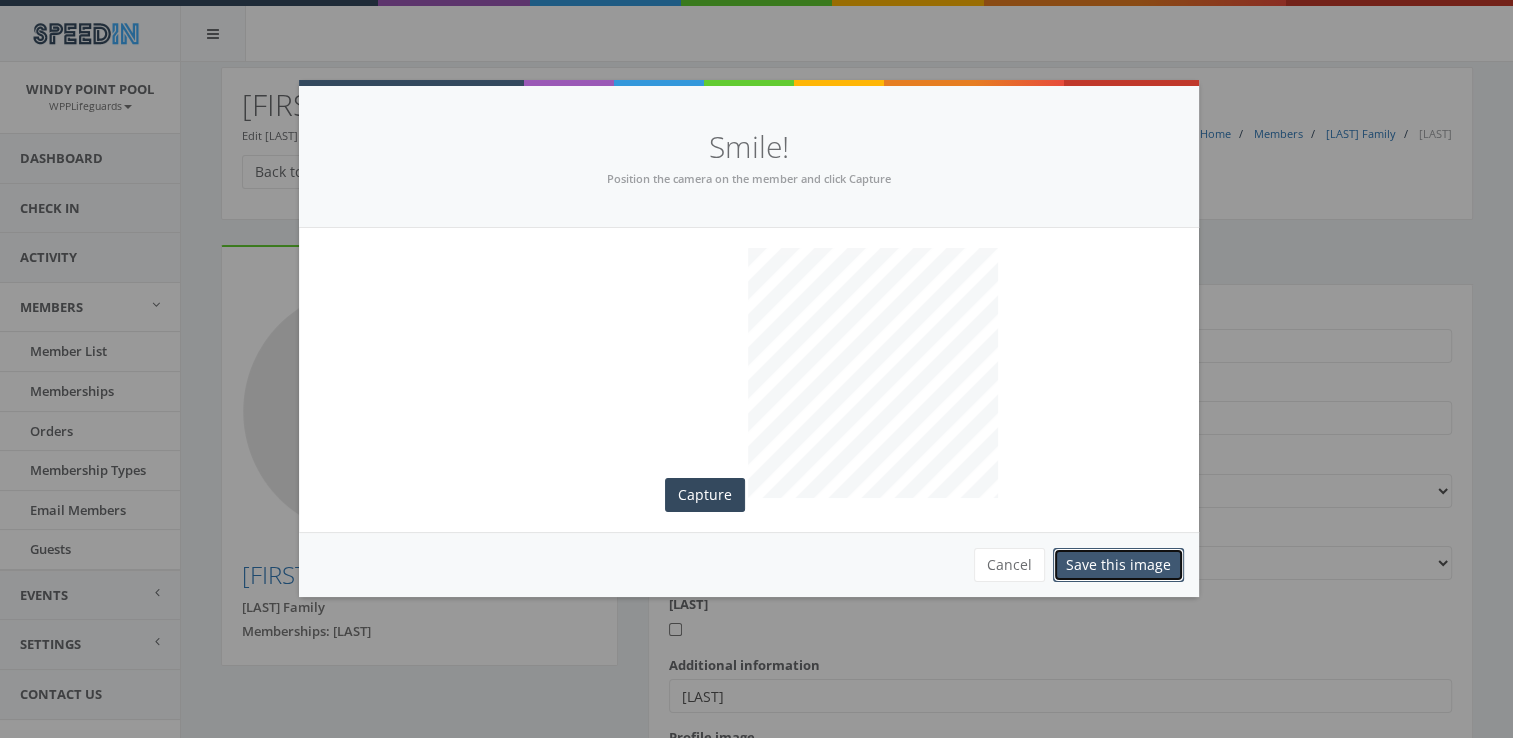 click on "Save this image" at bounding box center [1118, 565] 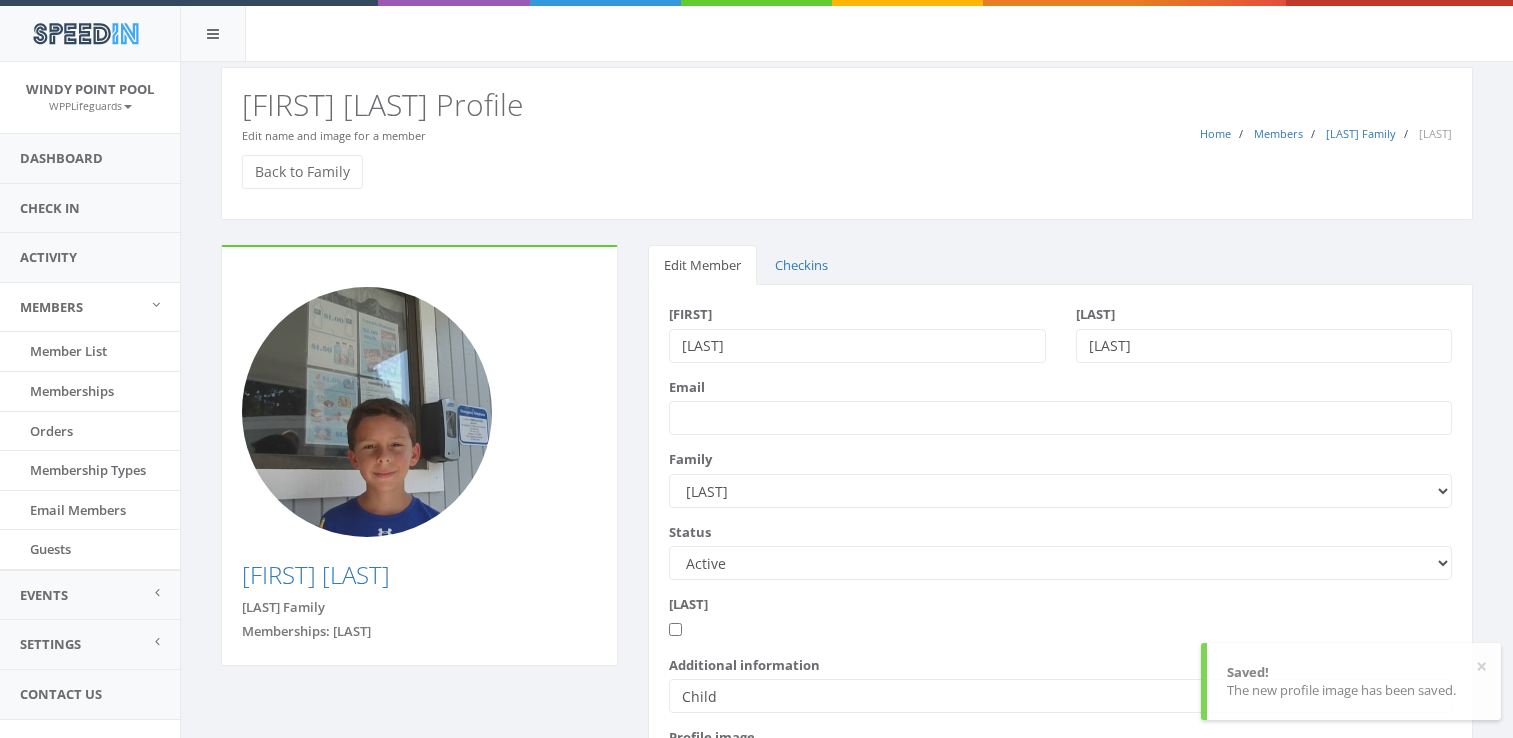 scroll, scrollTop: 0, scrollLeft: 0, axis: both 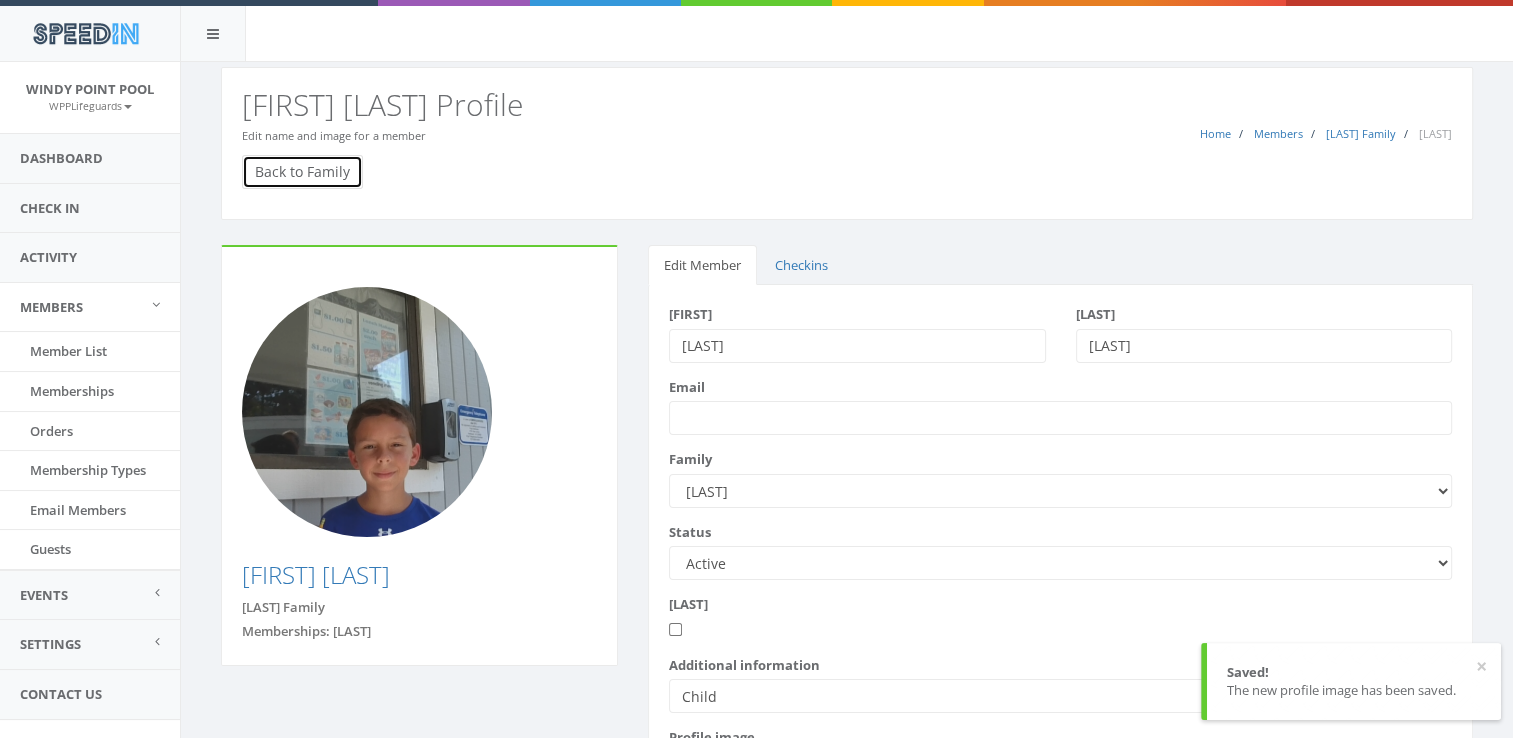 click on "Back to Family" at bounding box center [302, 172] 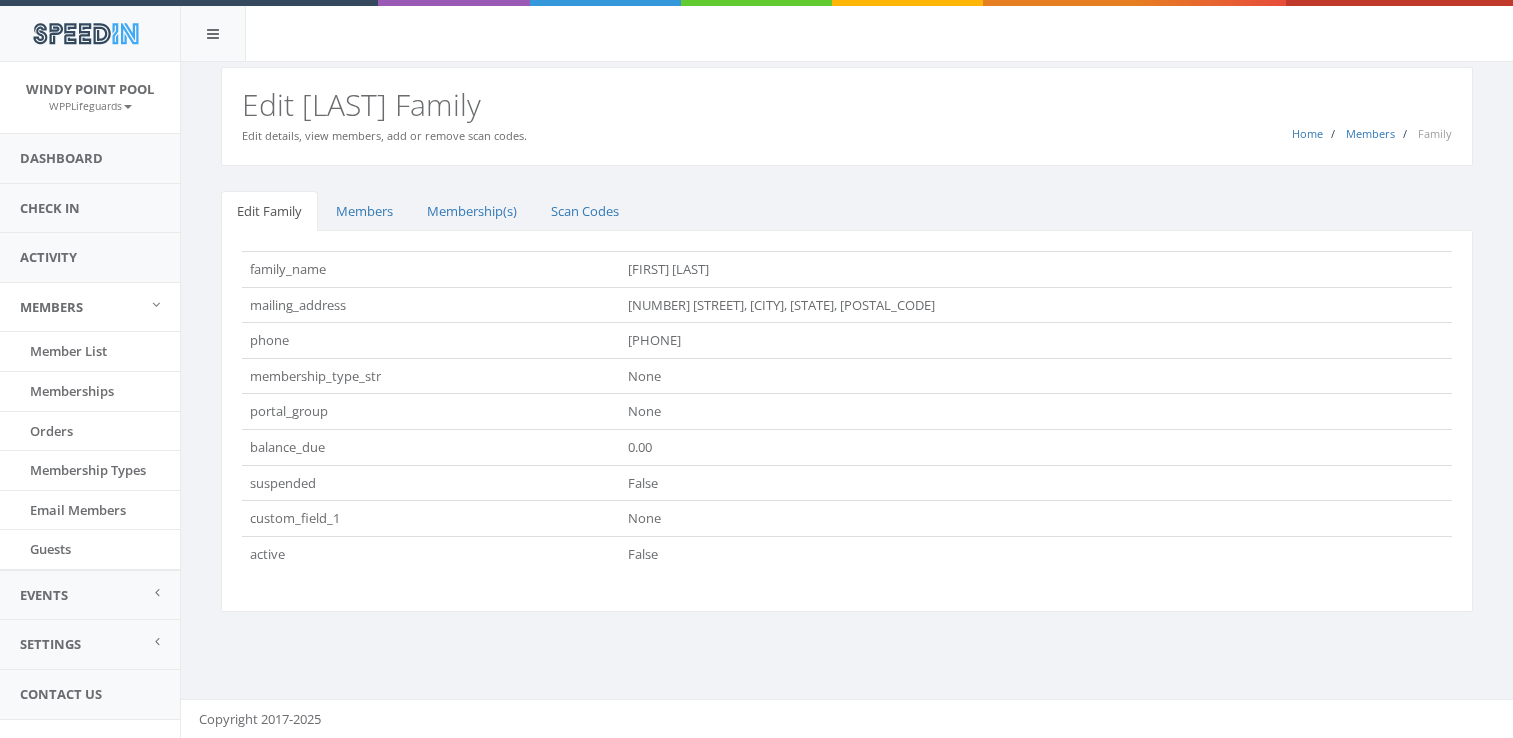 scroll, scrollTop: 0, scrollLeft: 0, axis: both 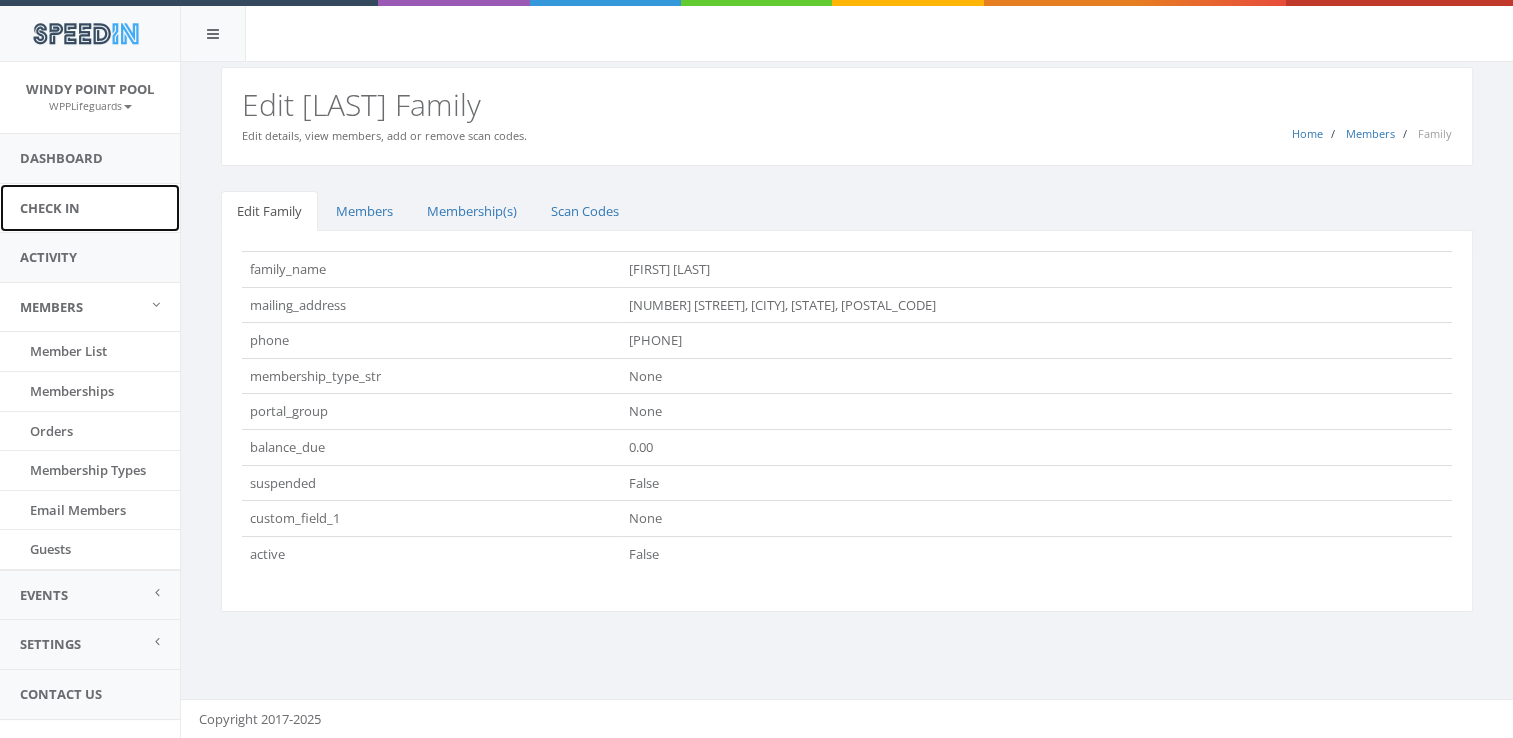 click on "Check In" at bounding box center [90, 208] 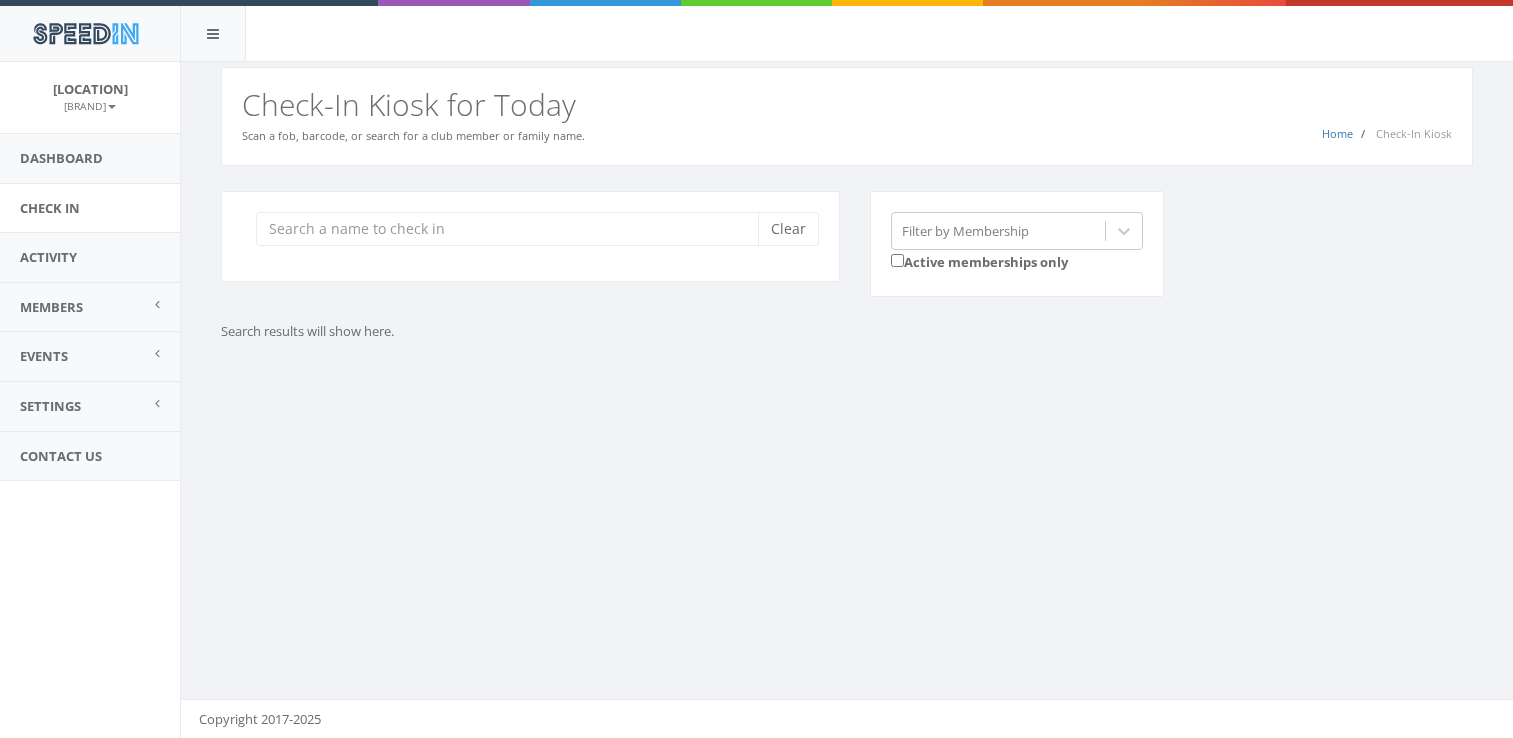 scroll, scrollTop: 0, scrollLeft: 0, axis: both 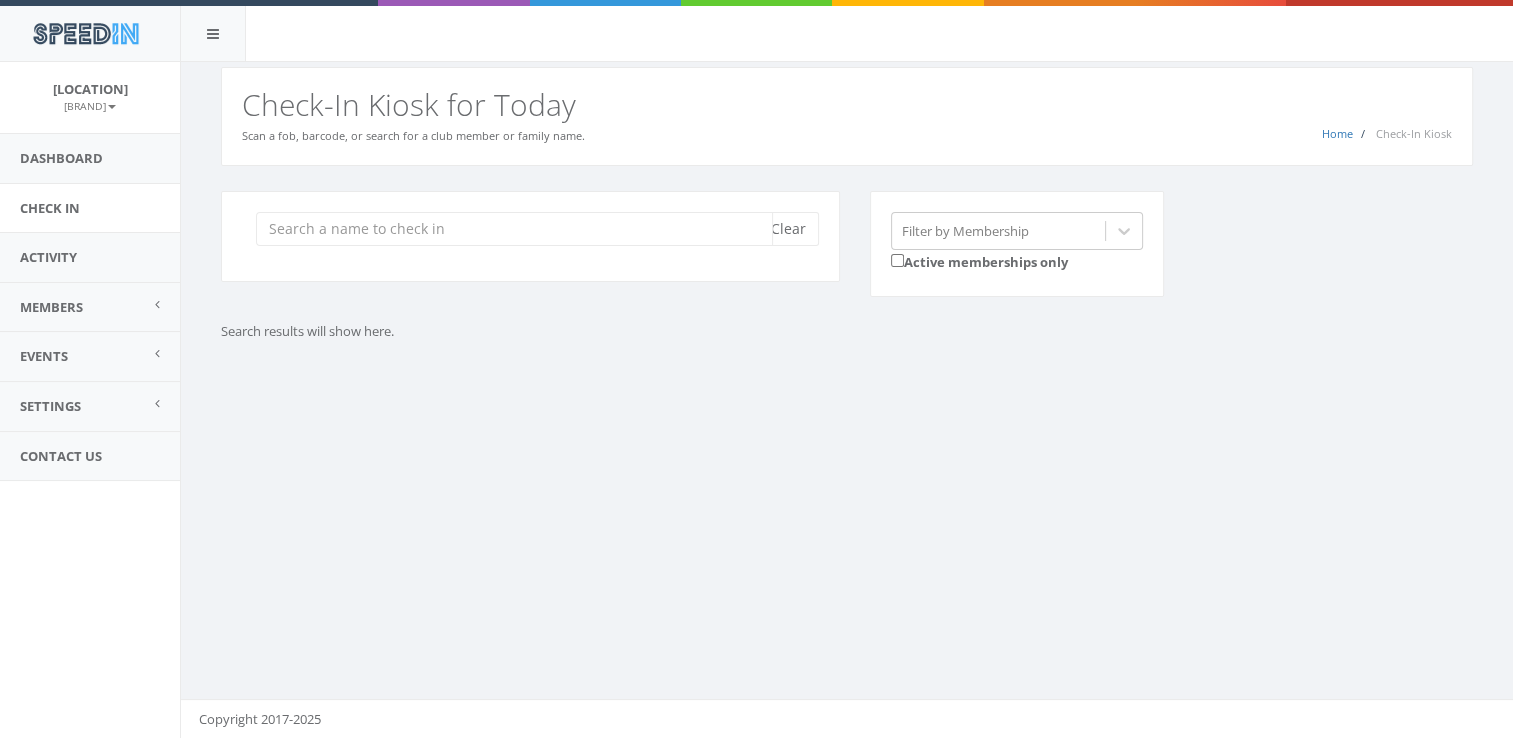 click at bounding box center (514, 229) 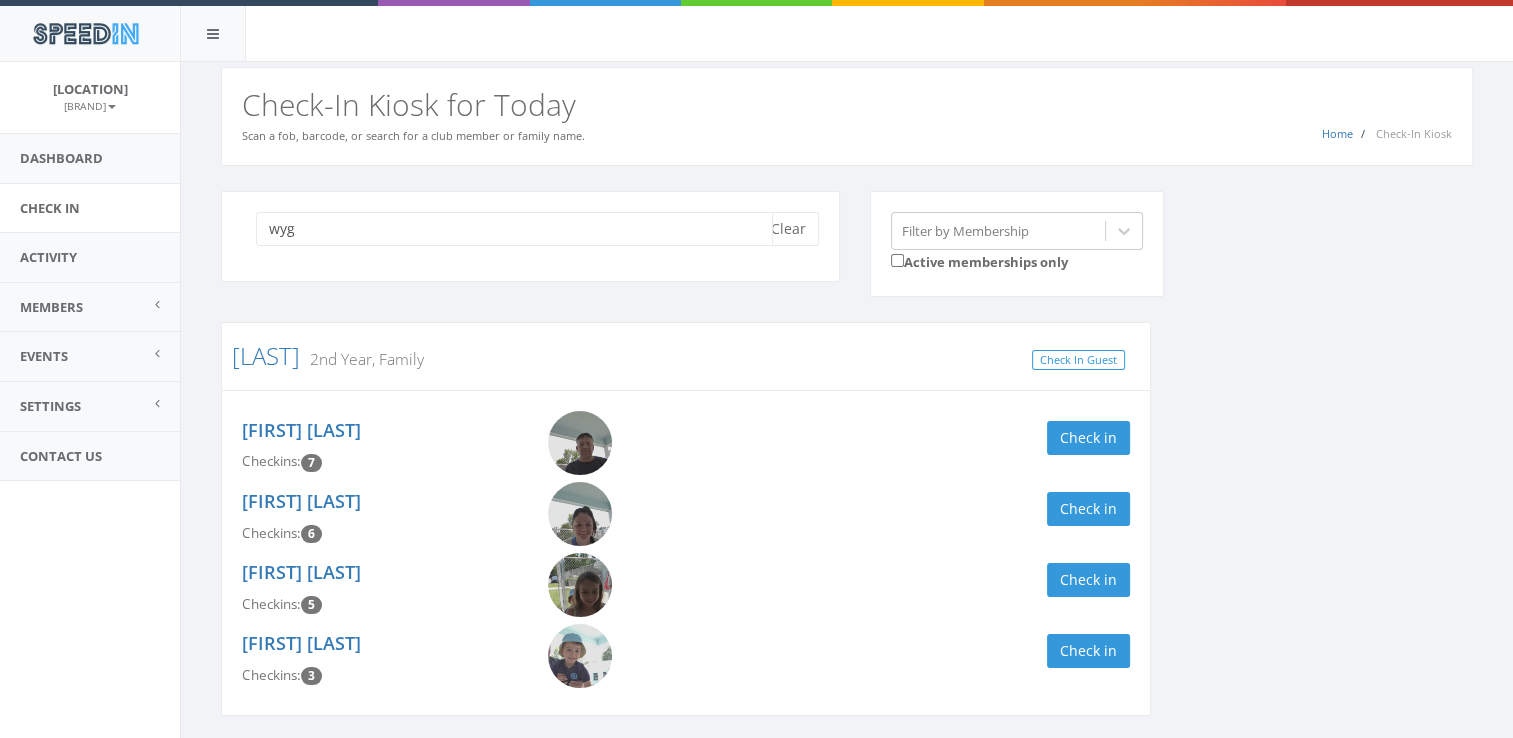 scroll, scrollTop: 67, scrollLeft: 0, axis: vertical 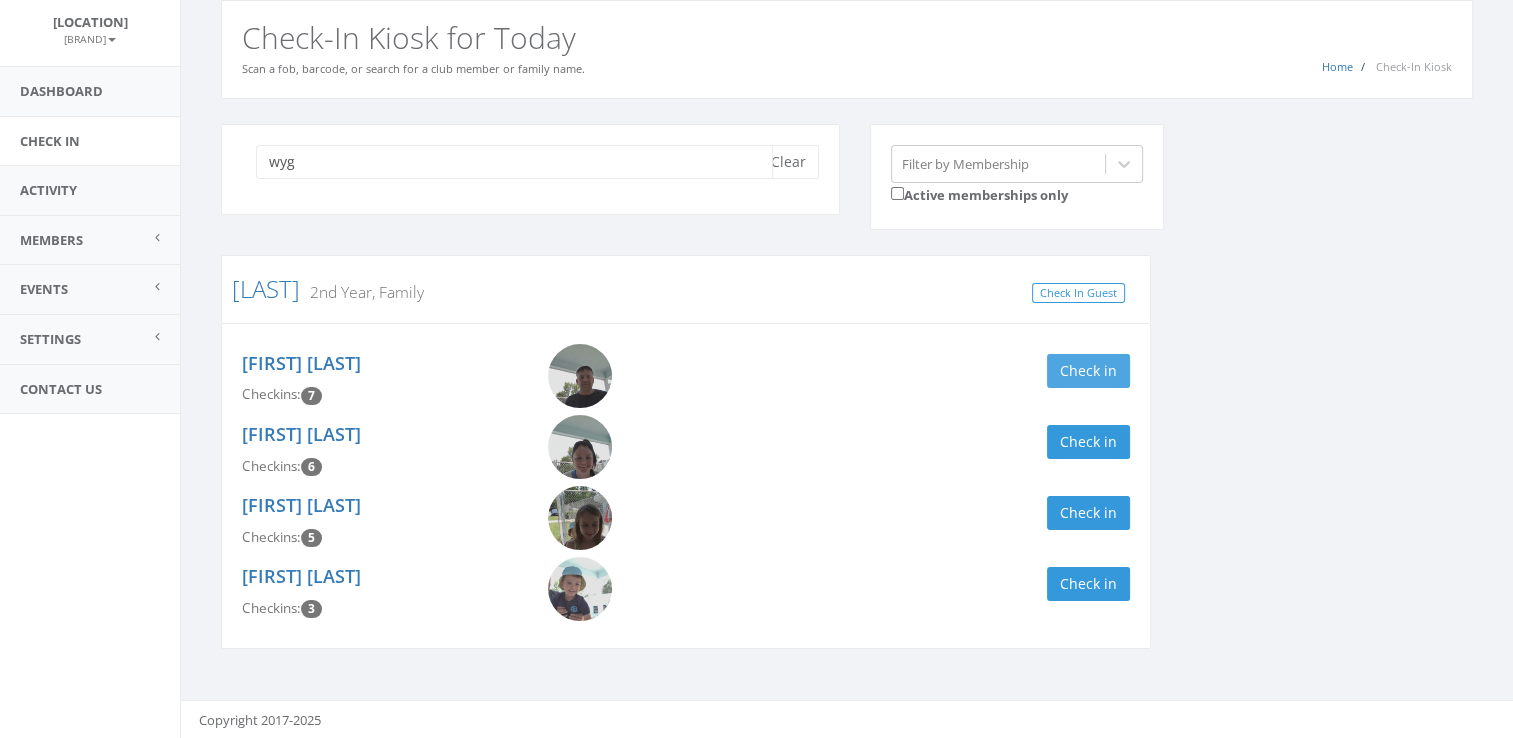 type on "wyg" 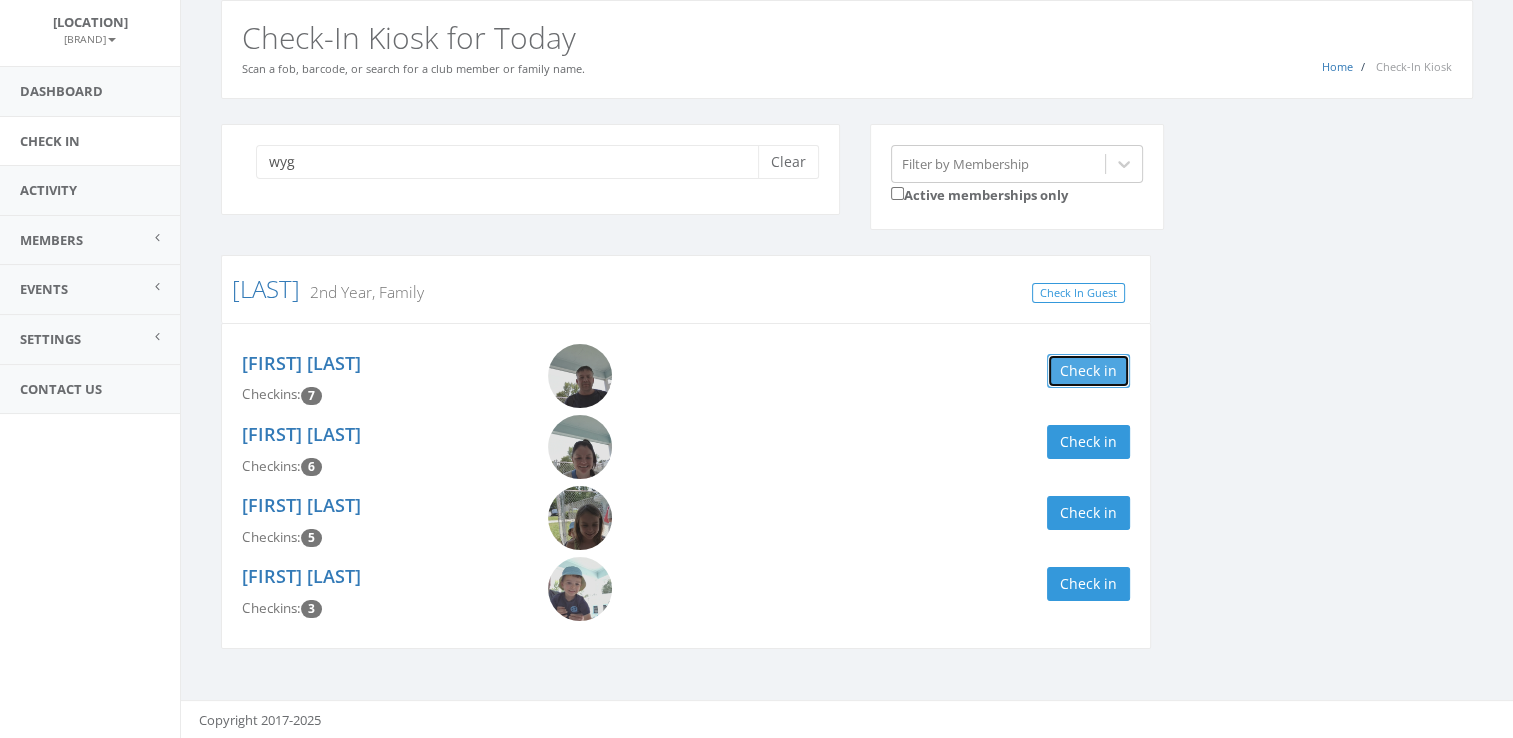 click on "Check in" at bounding box center [1088, 371] 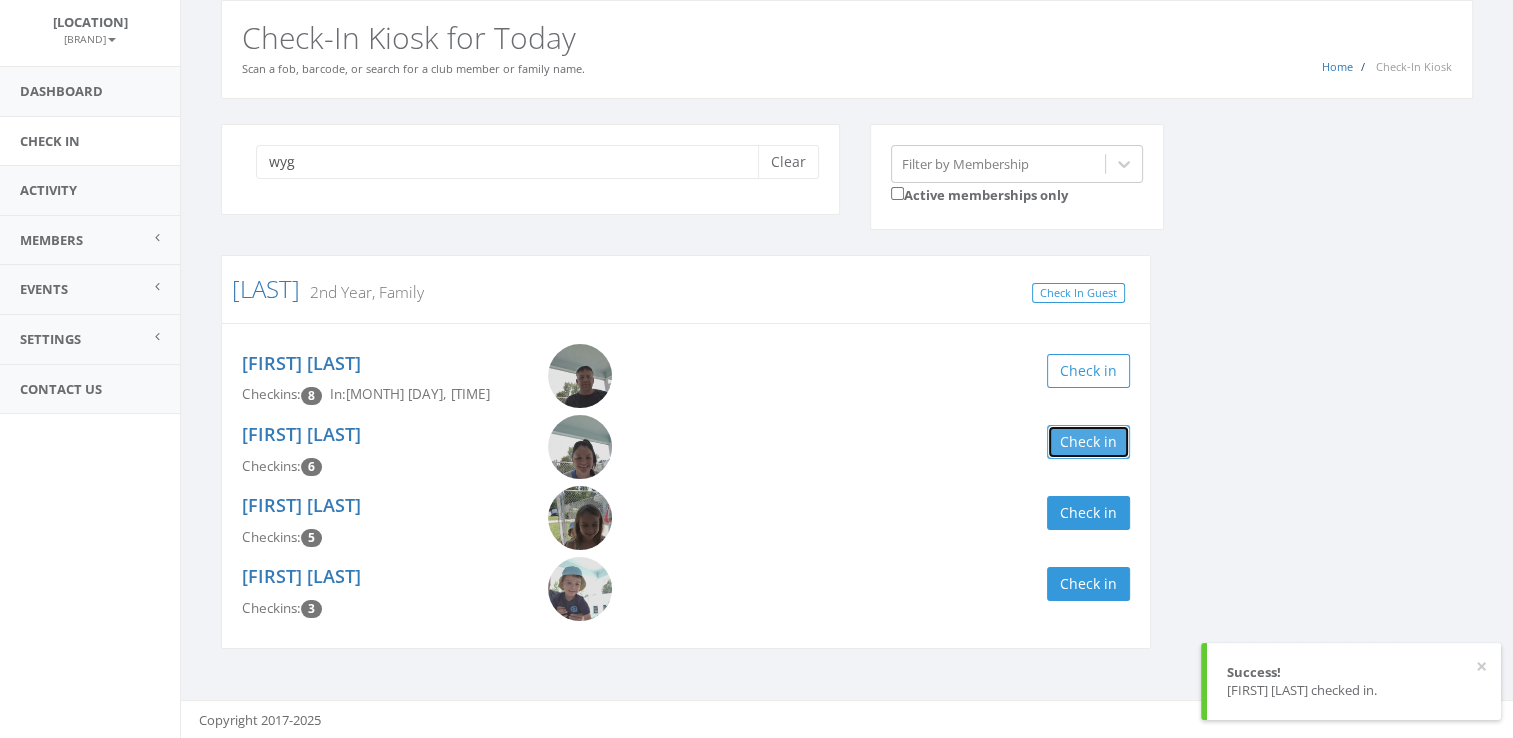 click on "Check in" at bounding box center (1088, 442) 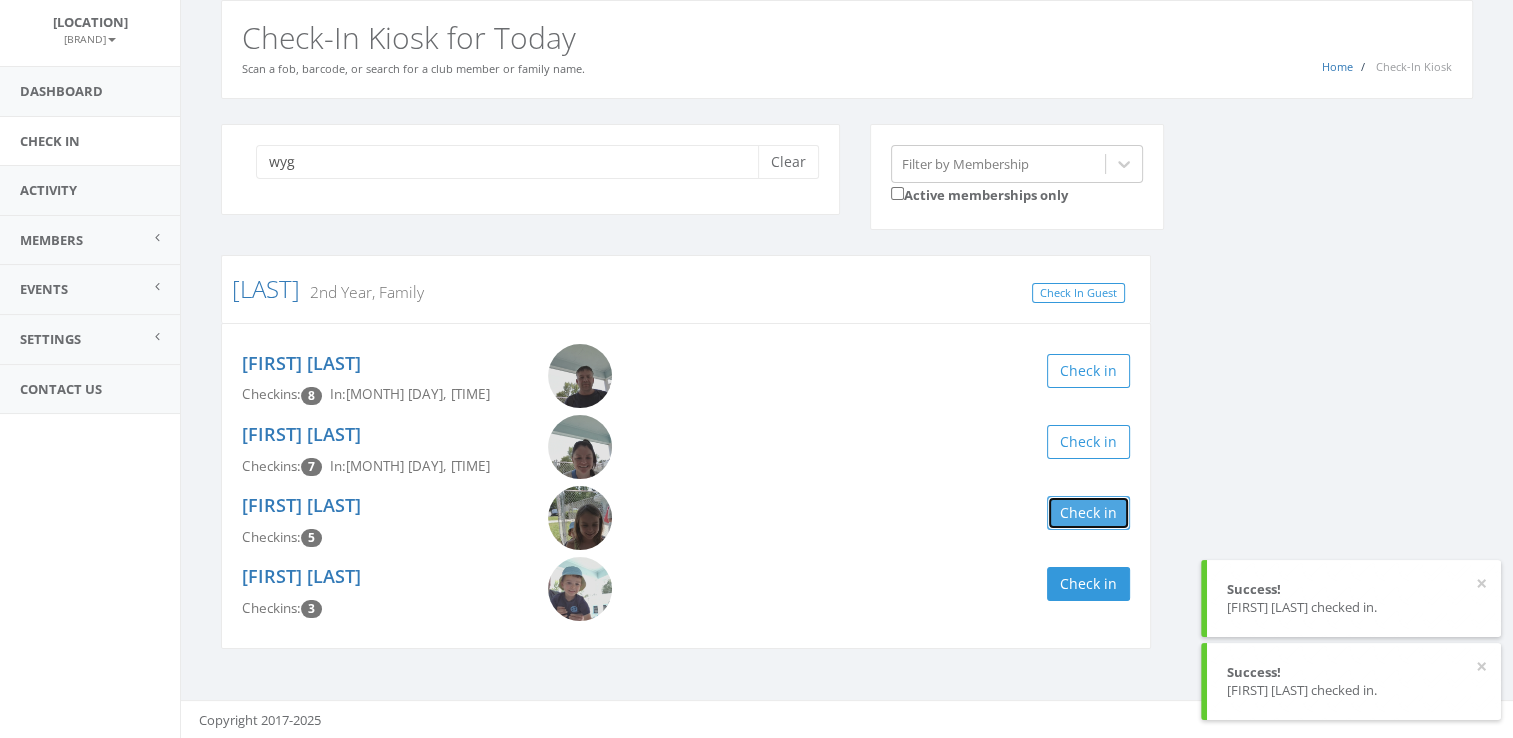 click on "Check in" at bounding box center [1088, 513] 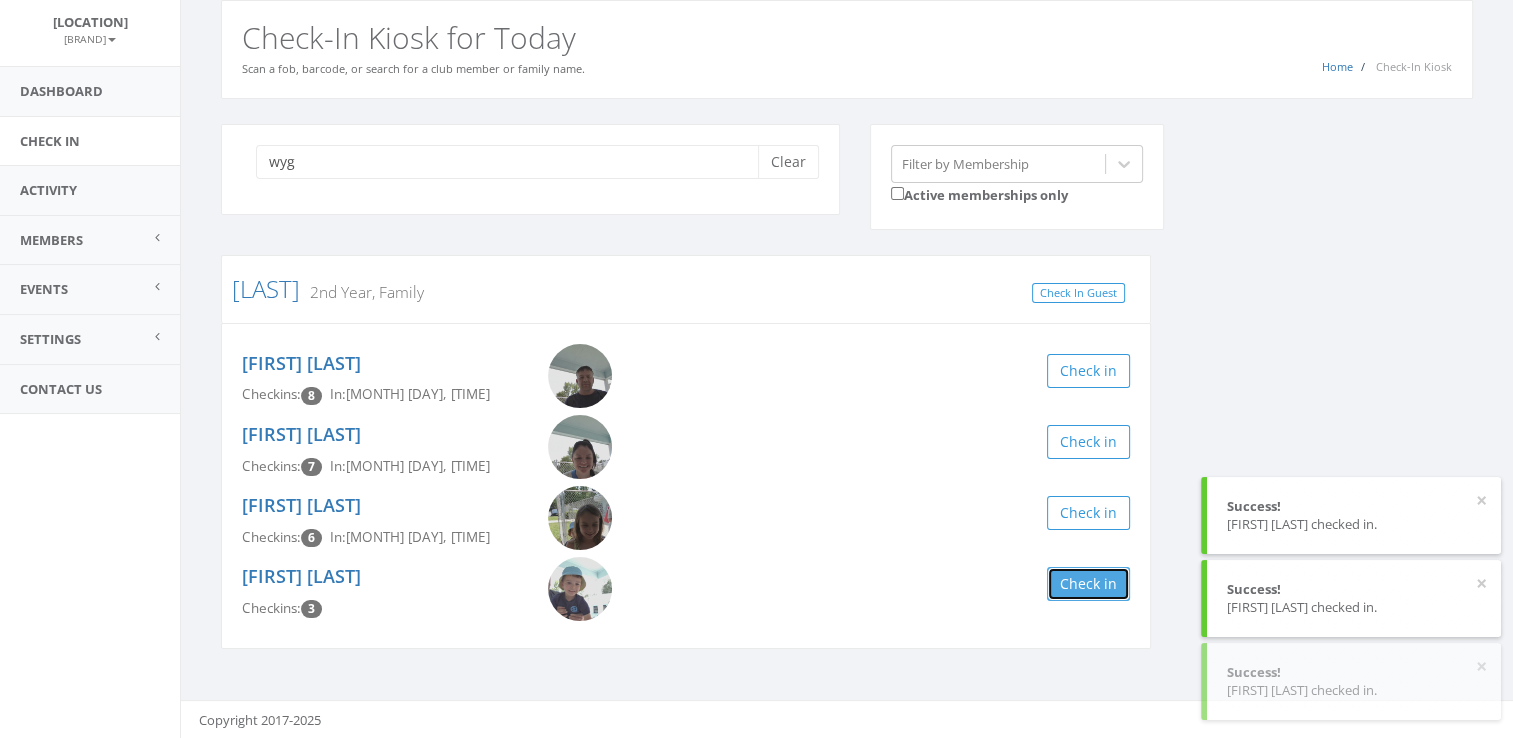 click on "Check in" at bounding box center [1088, 584] 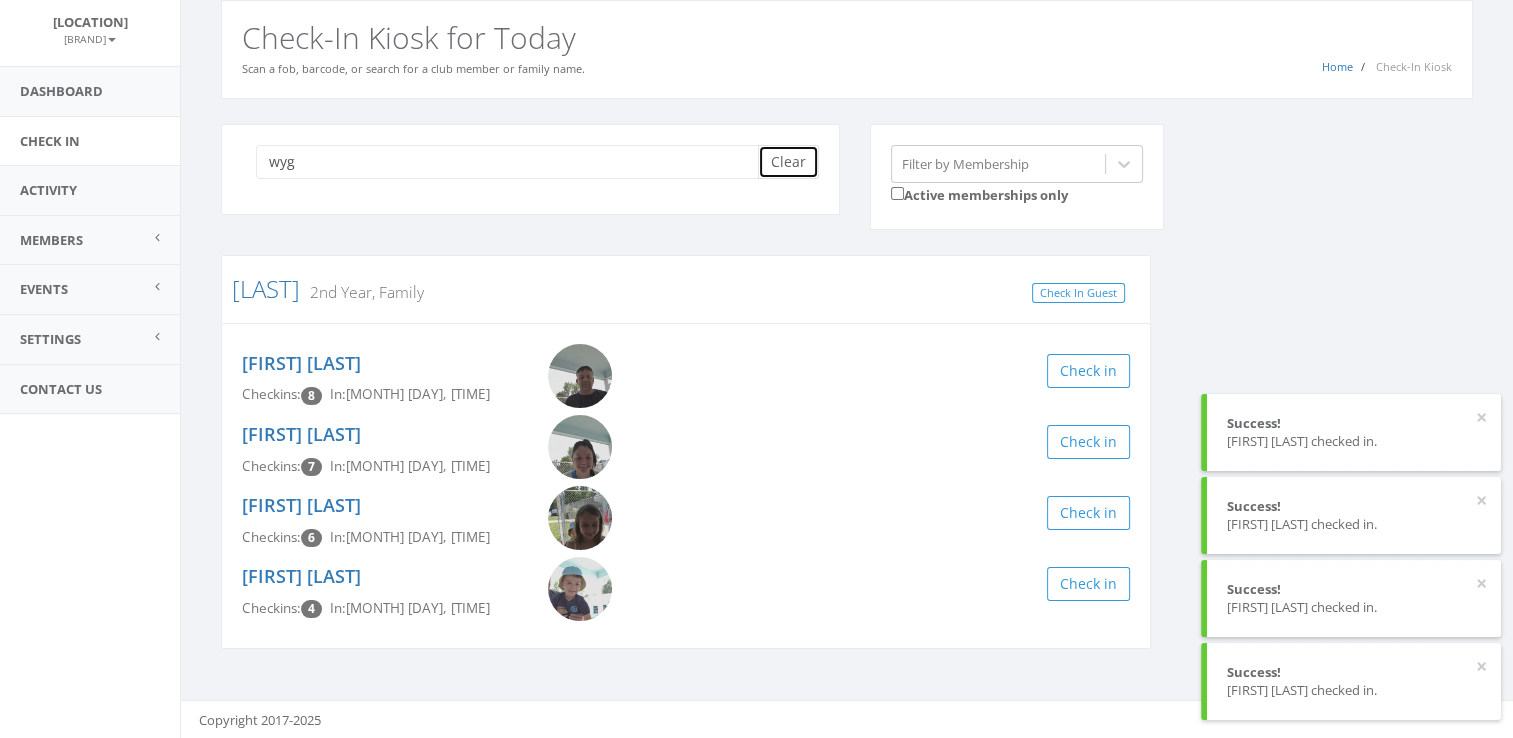 click on "Clear" at bounding box center (788, 162) 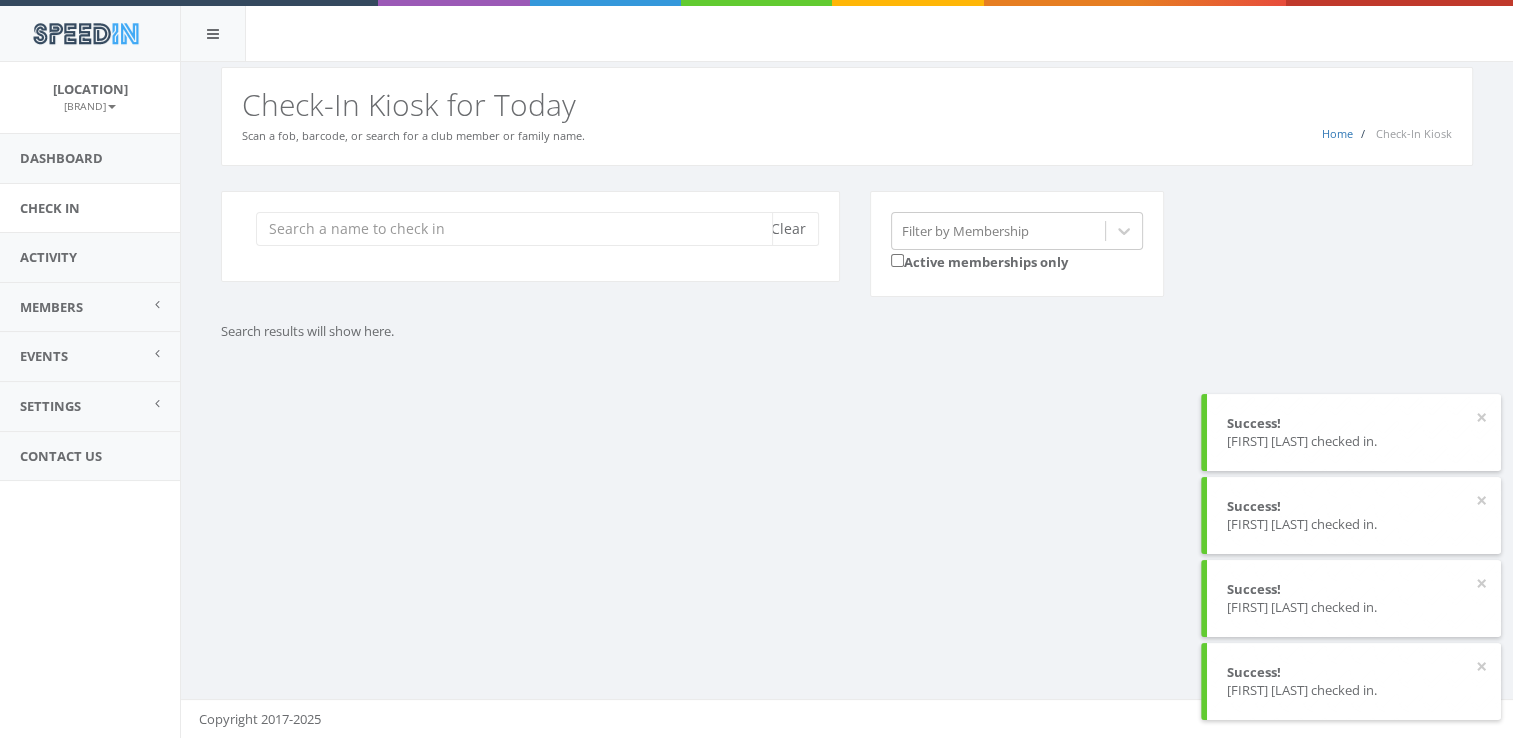 scroll, scrollTop: 0, scrollLeft: 0, axis: both 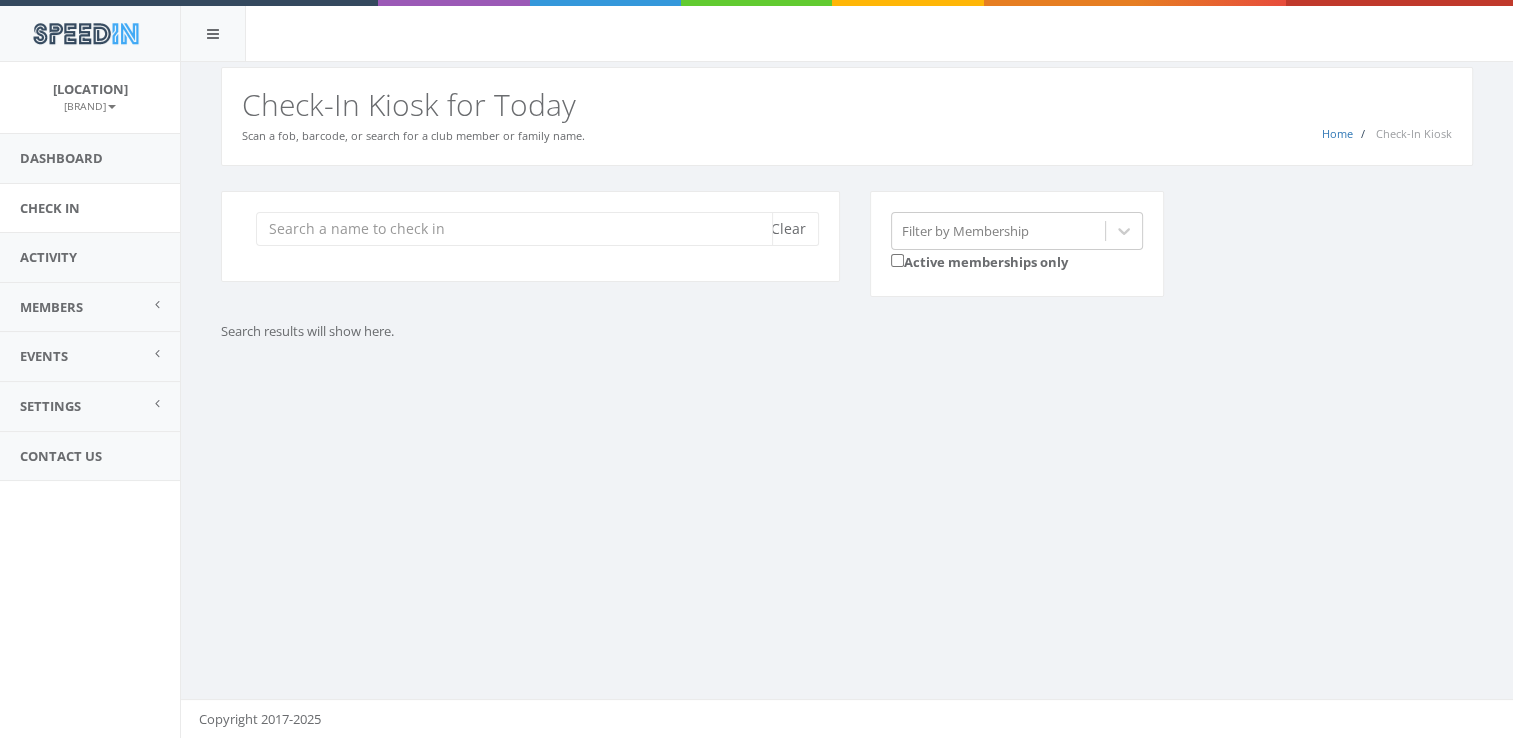 click at bounding box center (514, 229) 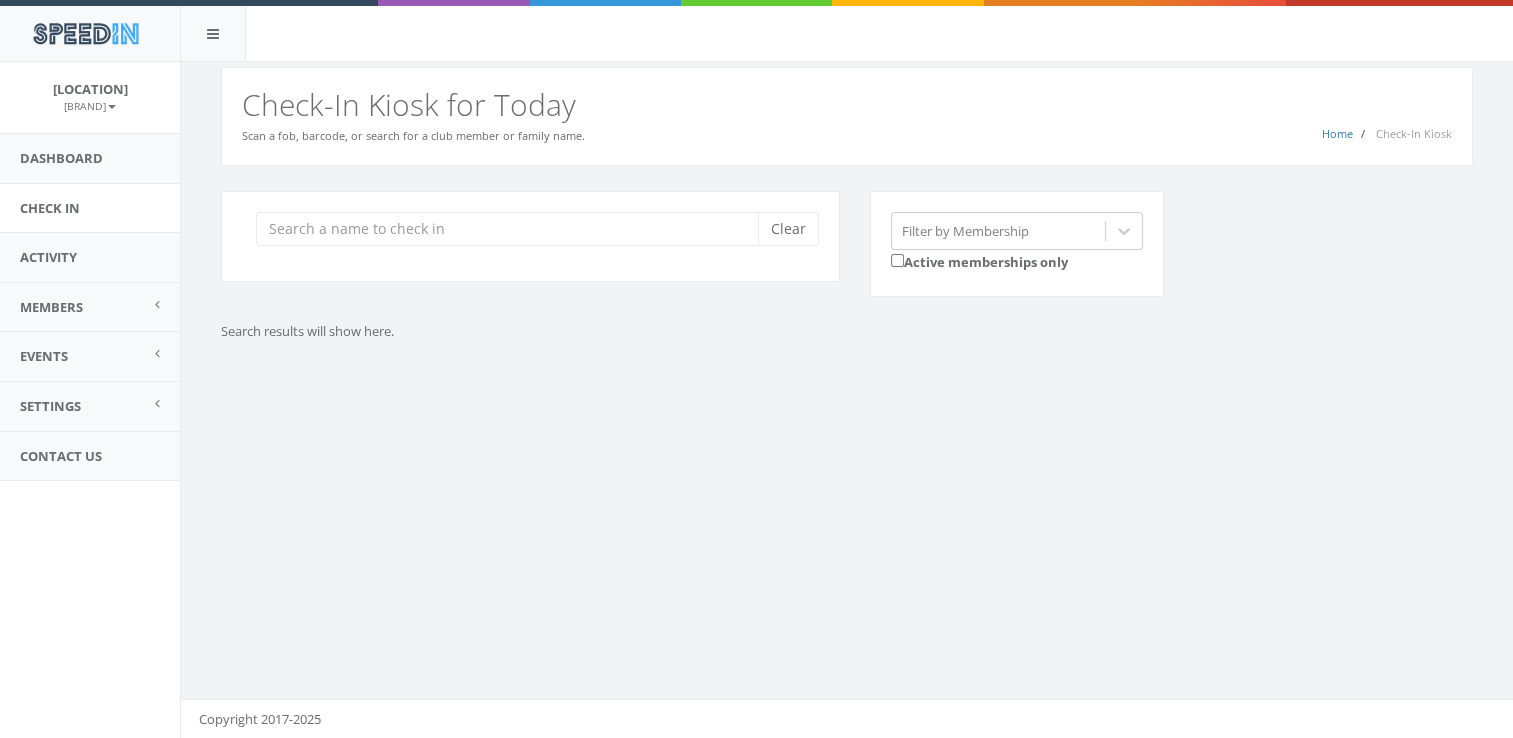 click on "Clear Filter by Membership  Active memberships only" at bounding box center [854, 257] 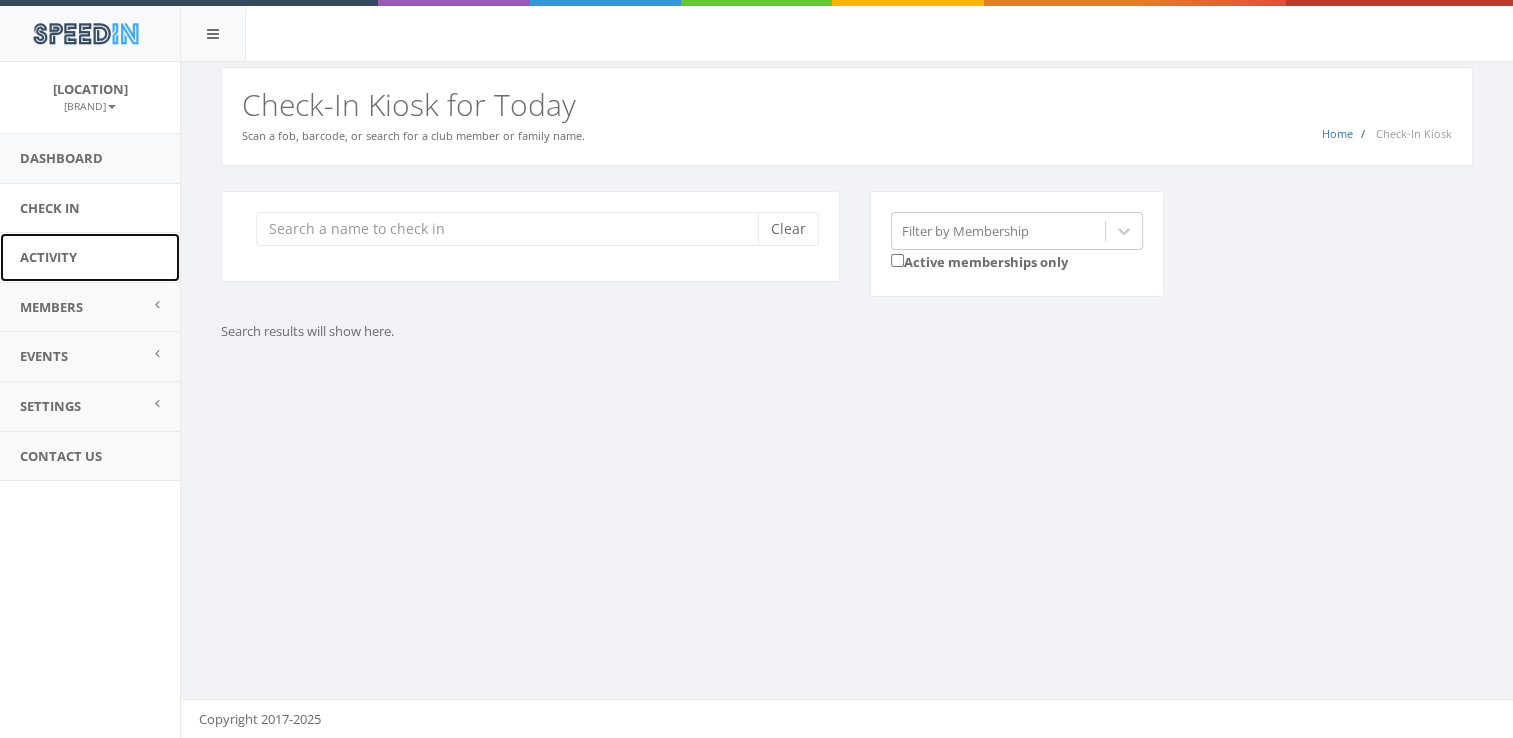 click on "Activity" at bounding box center (90, 257) 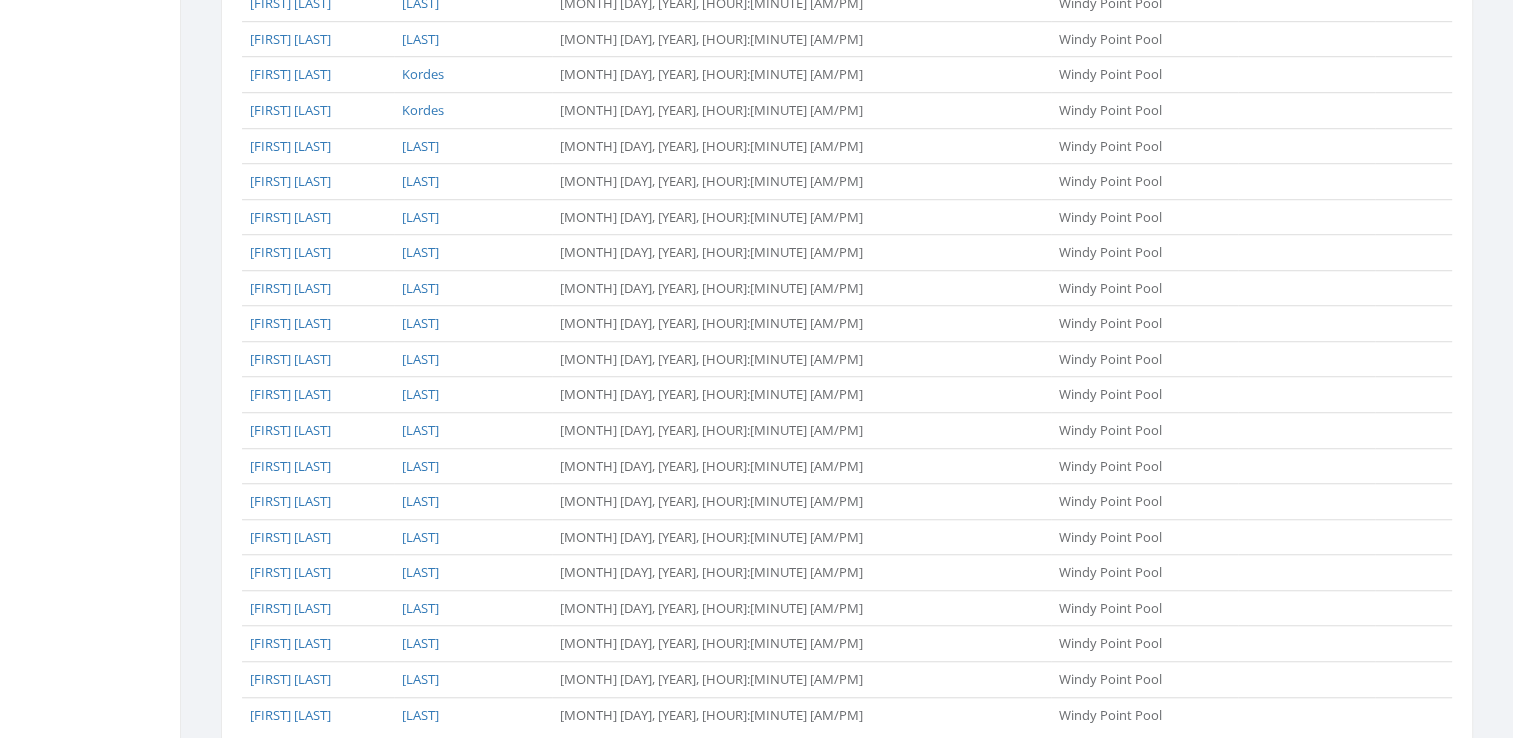 scroll, scrollTop: 1611, scrollLeft: 0, axis: vertical 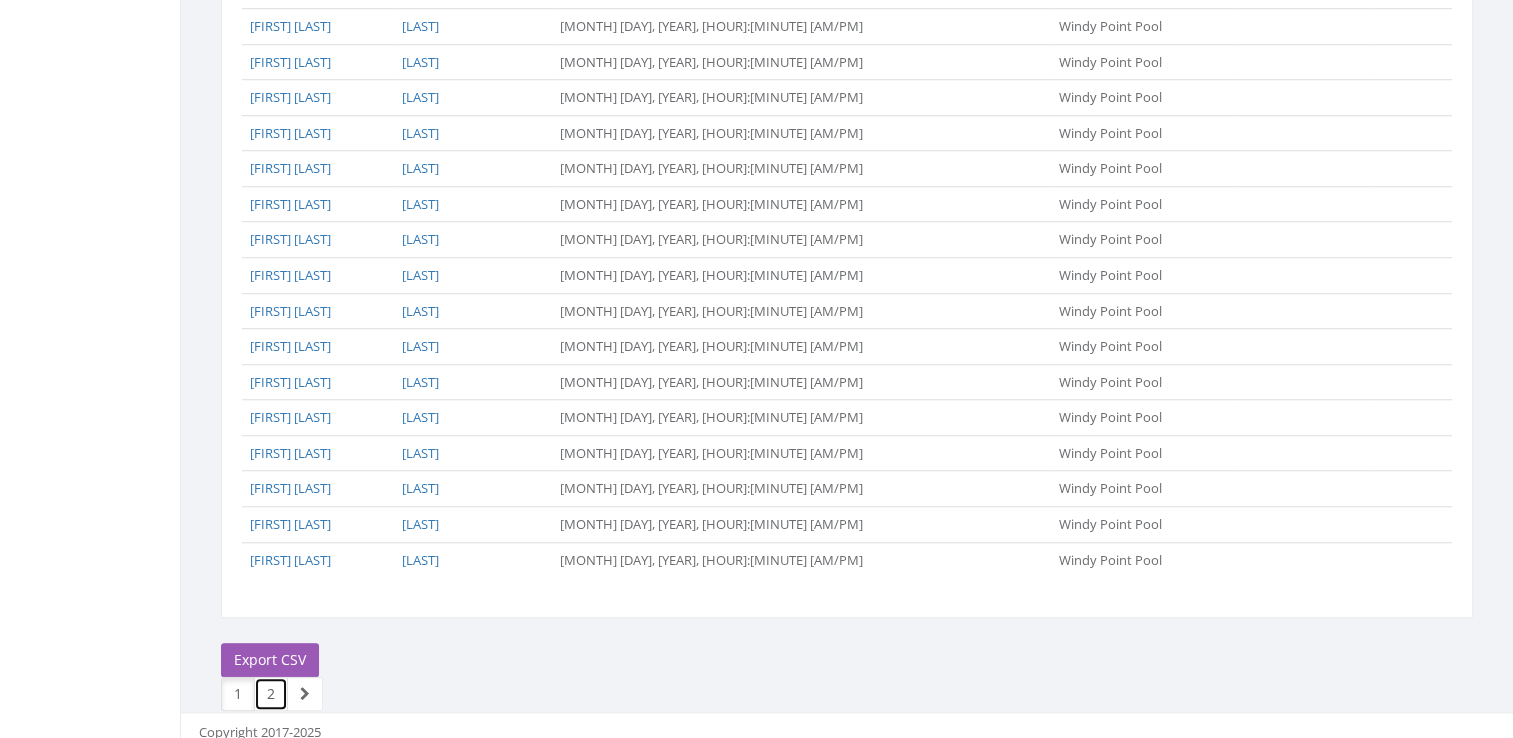 click on "2" at bounding box center (271, 694) 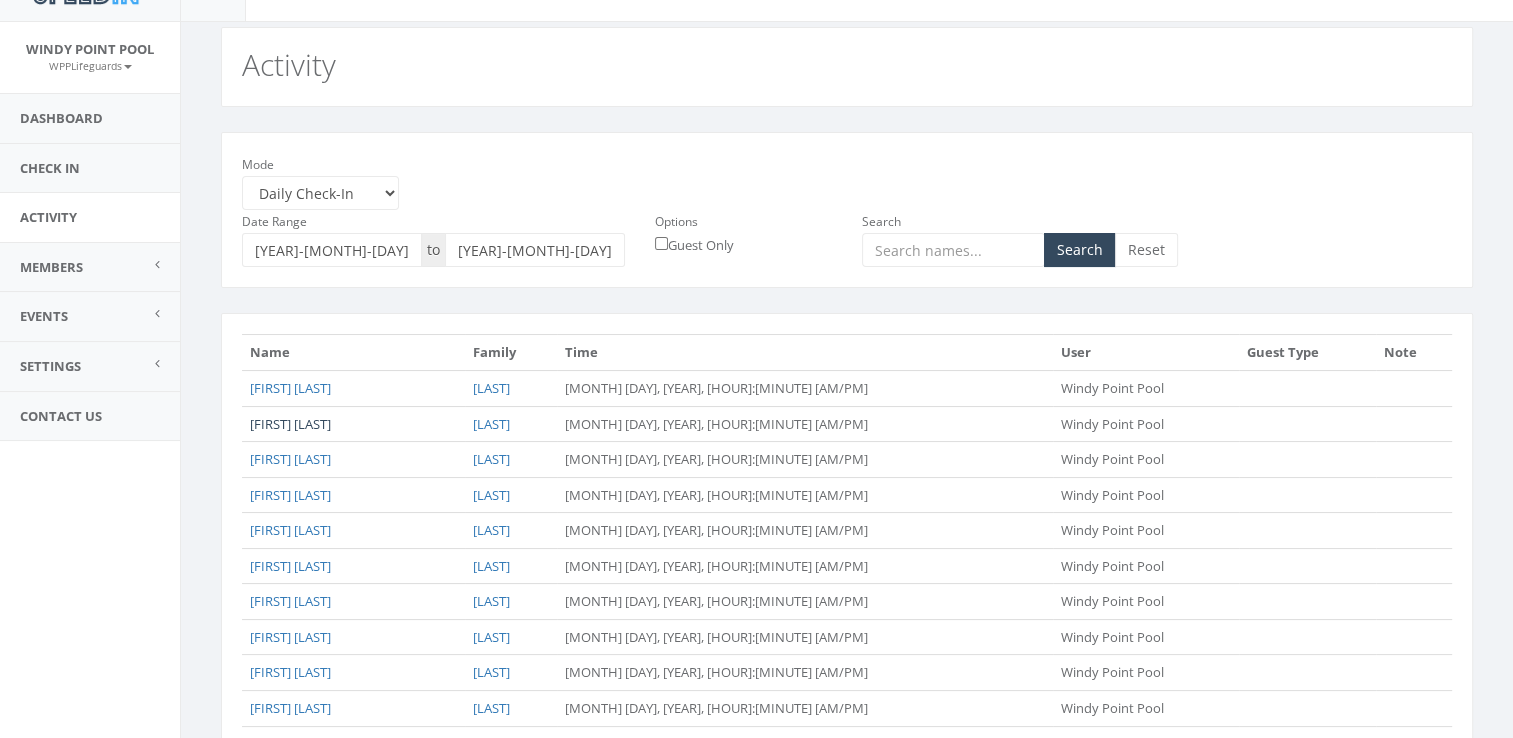 scroll, scrollTop: 28, scrollLeft: 0, axis: vertical 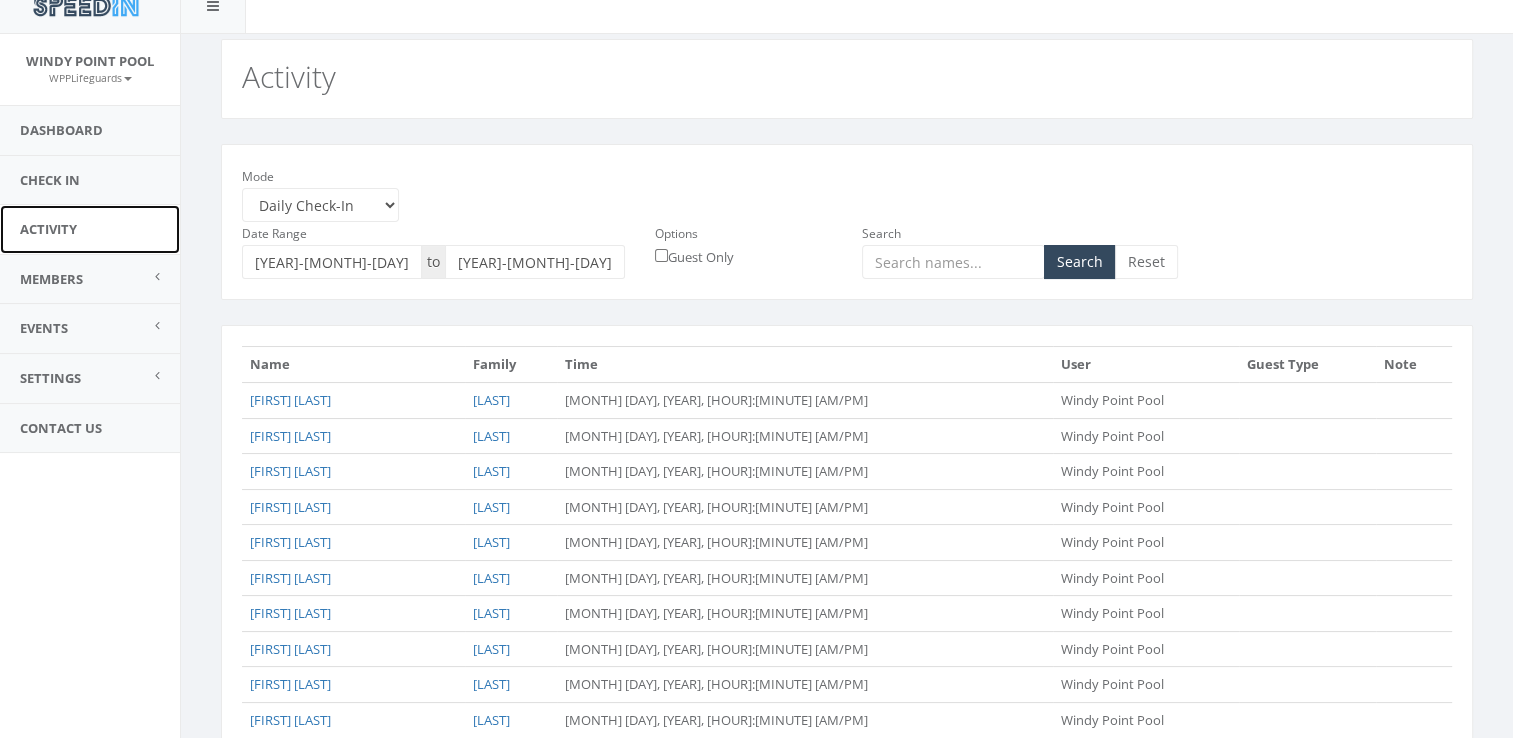 click on "Activity" at bounding box center [90, 229] 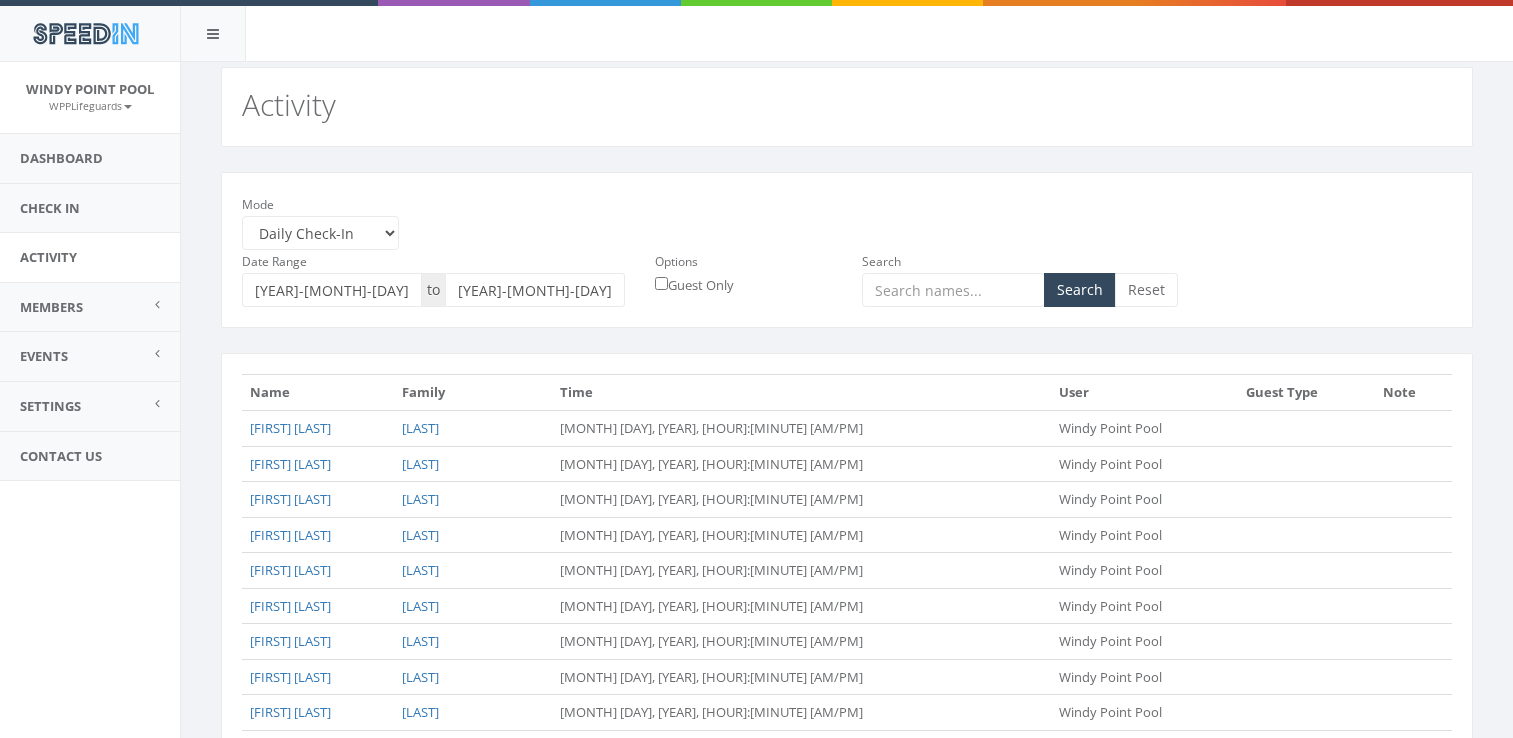 scroll, scrollTop: 0, scrollLeft: 0, axis: both 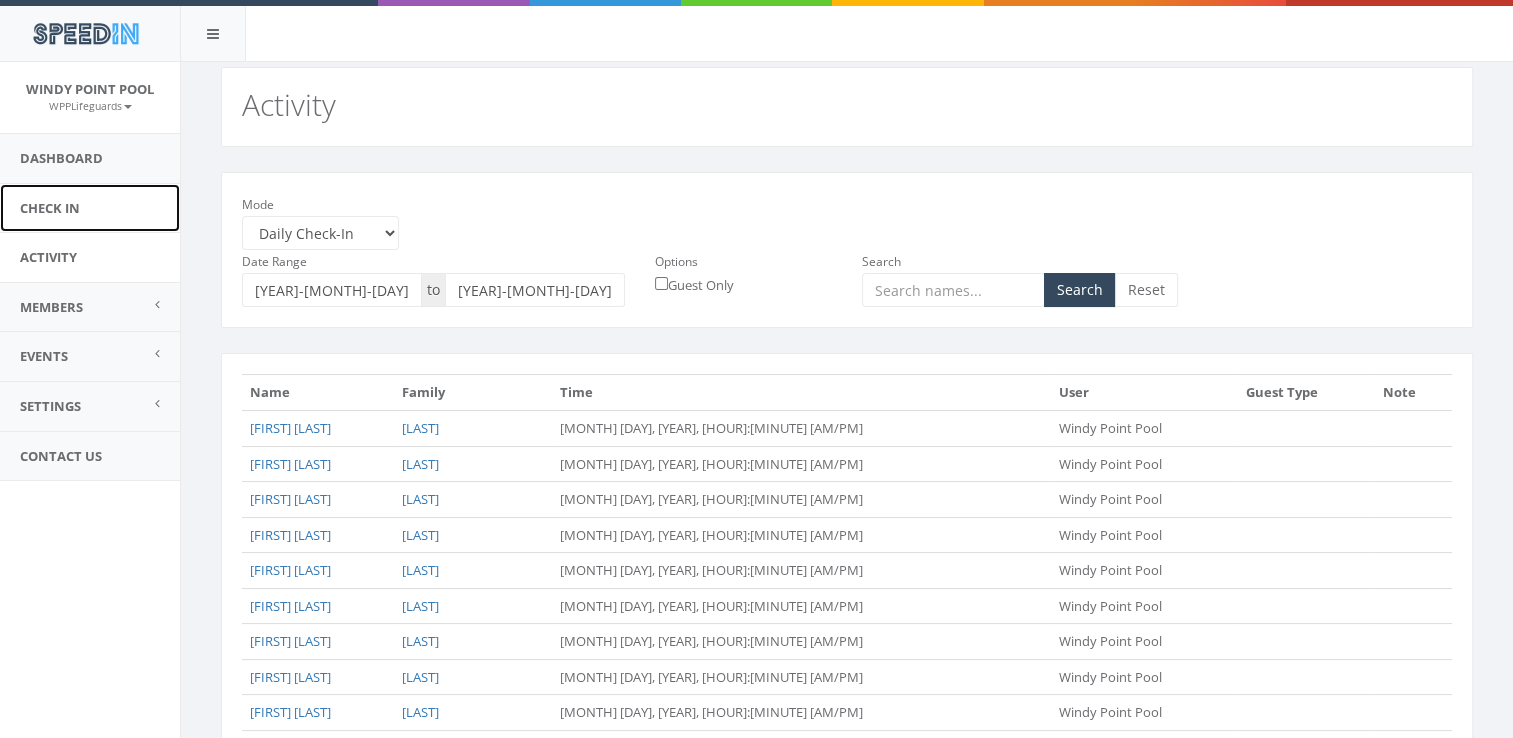 click on "Check In" at bounding box center [90, 208] 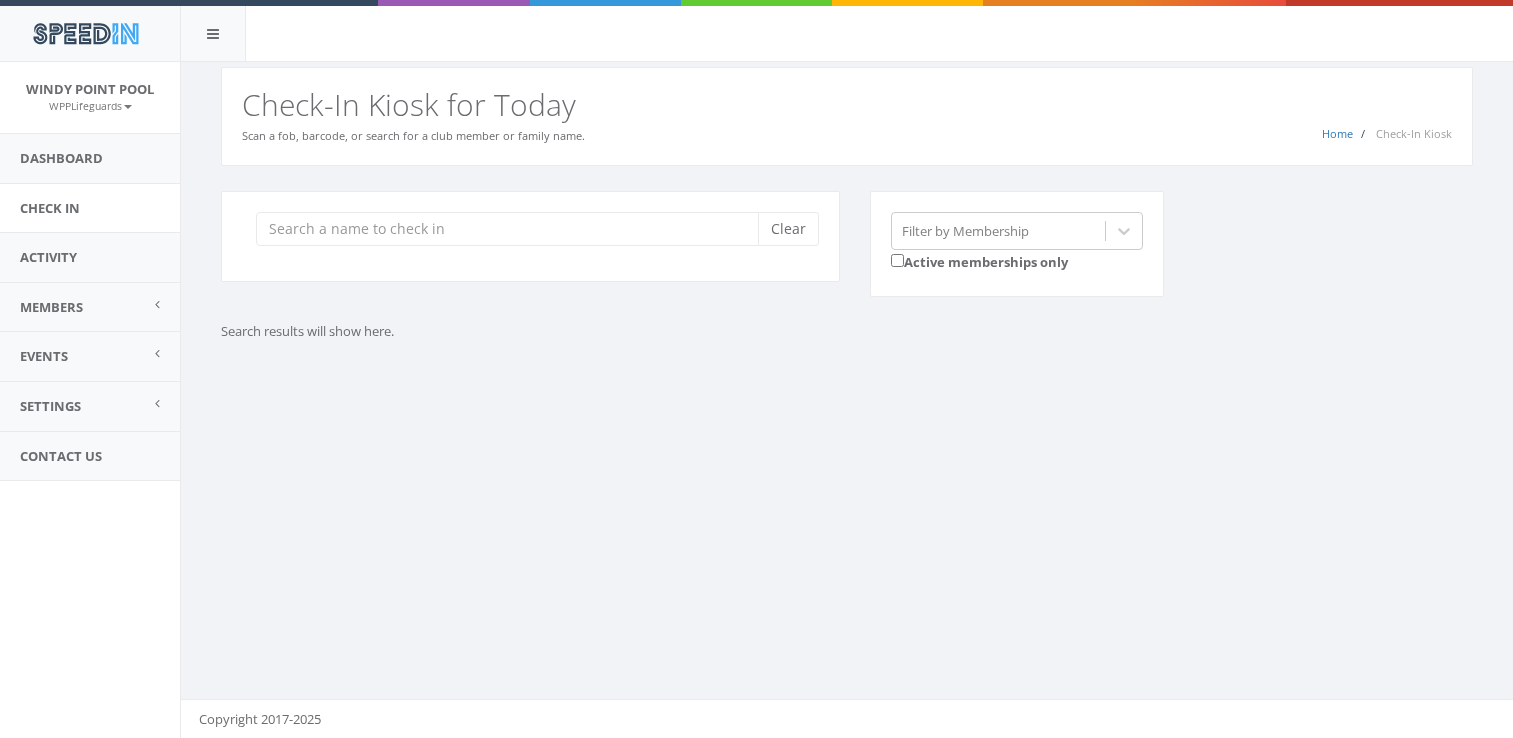 scroll, scrollTop: 0, scrollLeft: 0, axis: both 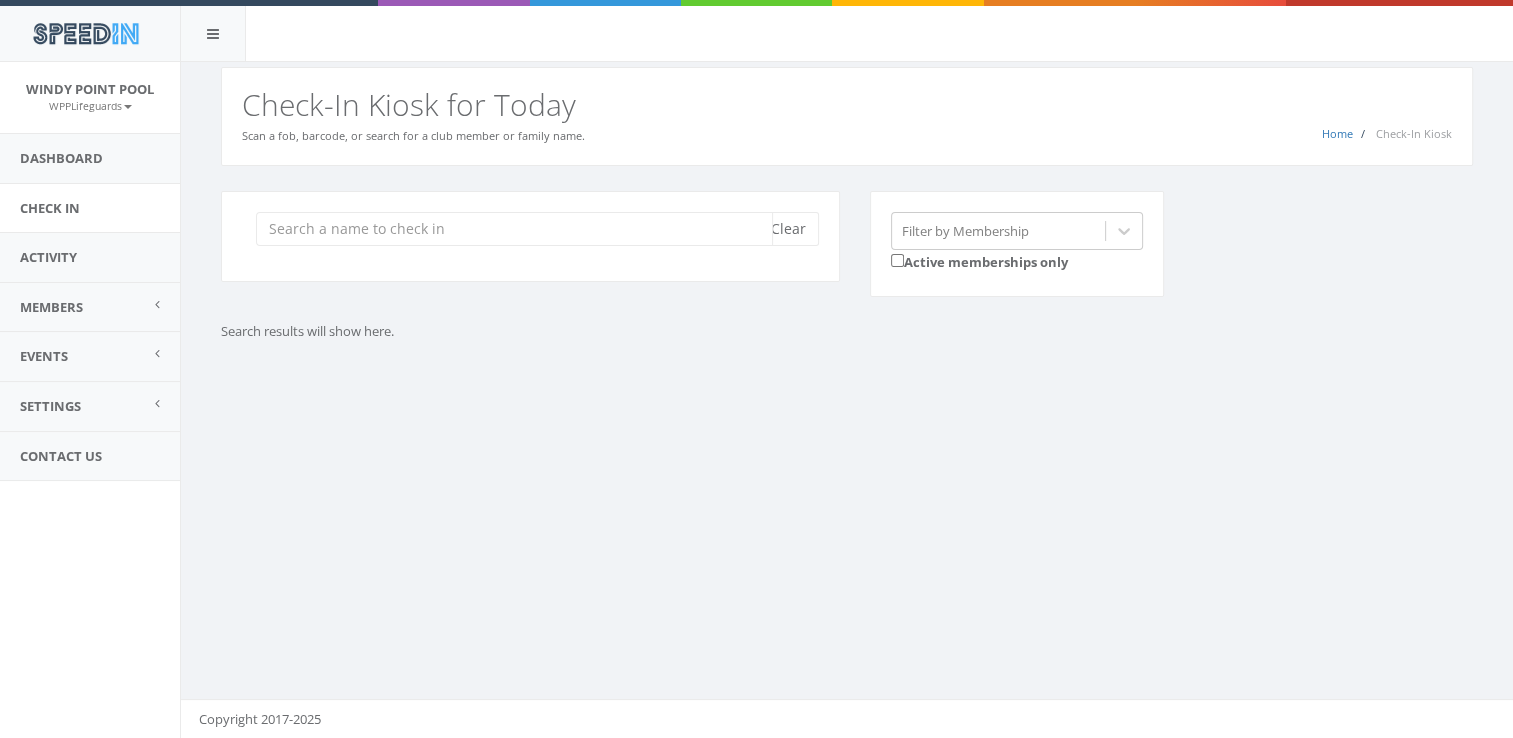 click at bounding box center (514, 229) 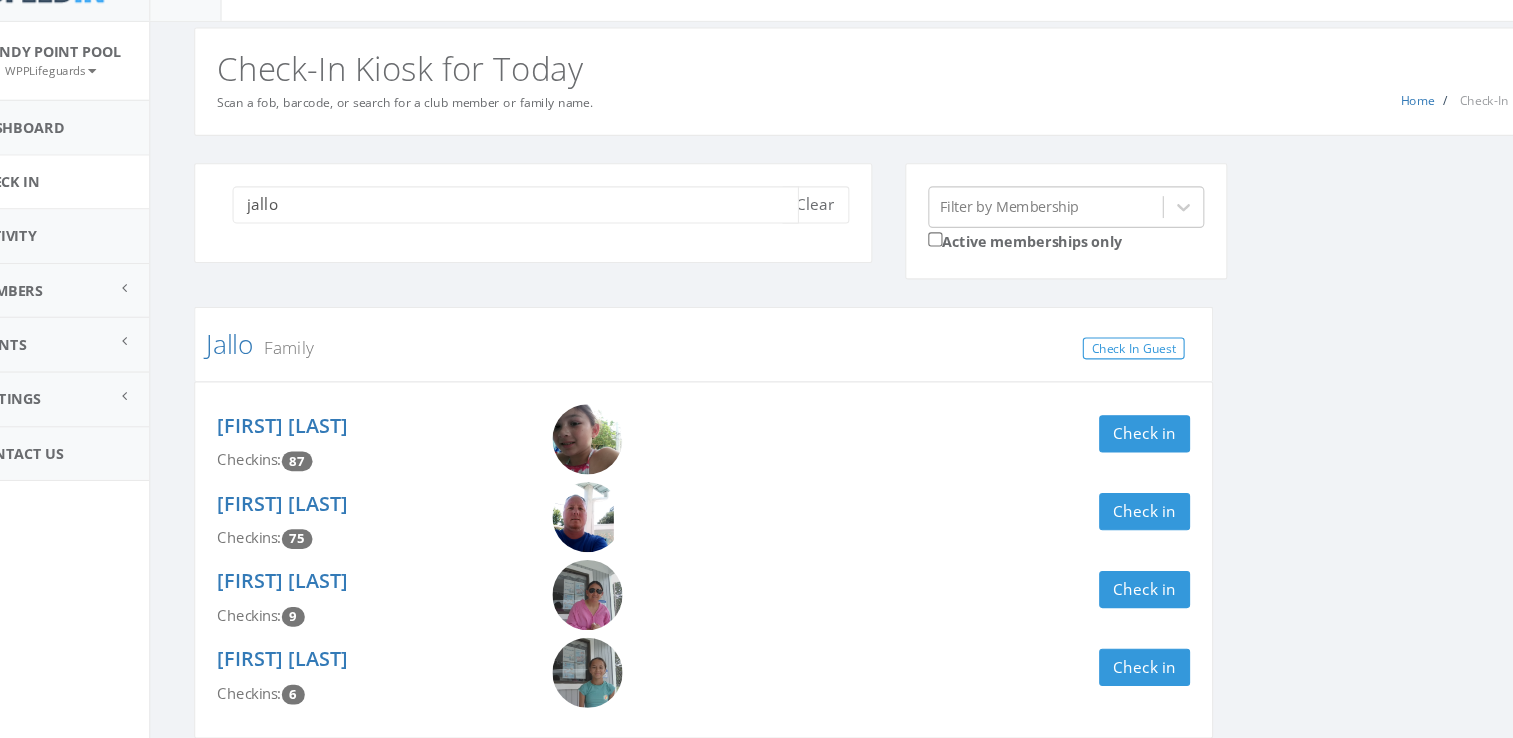 scroll, scrollTop: 12, scrollLeft: 0, axis: vertical 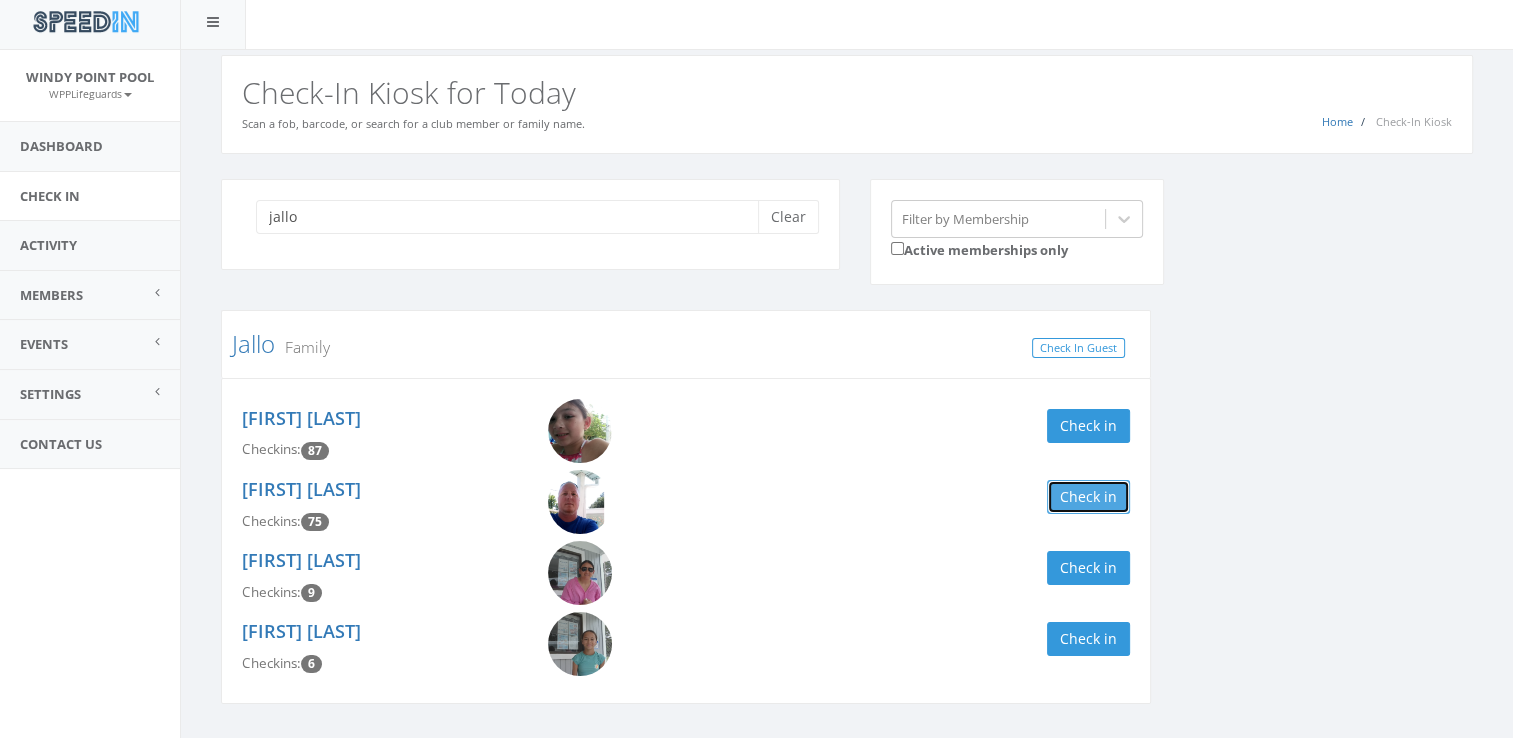 click on "Check in" at bounding box center [1088, 497] 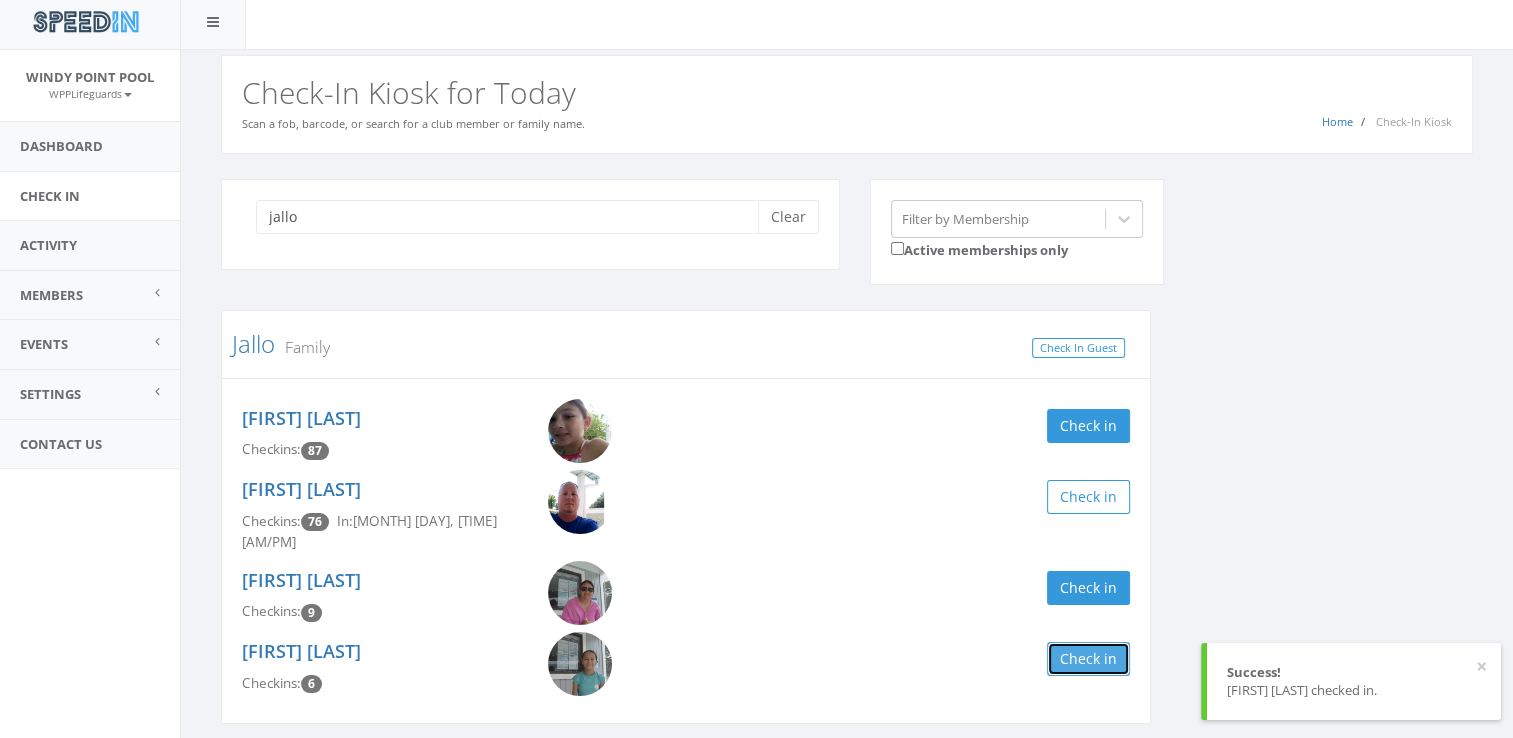 click on "Check in" at bounding box center (1088, 659) 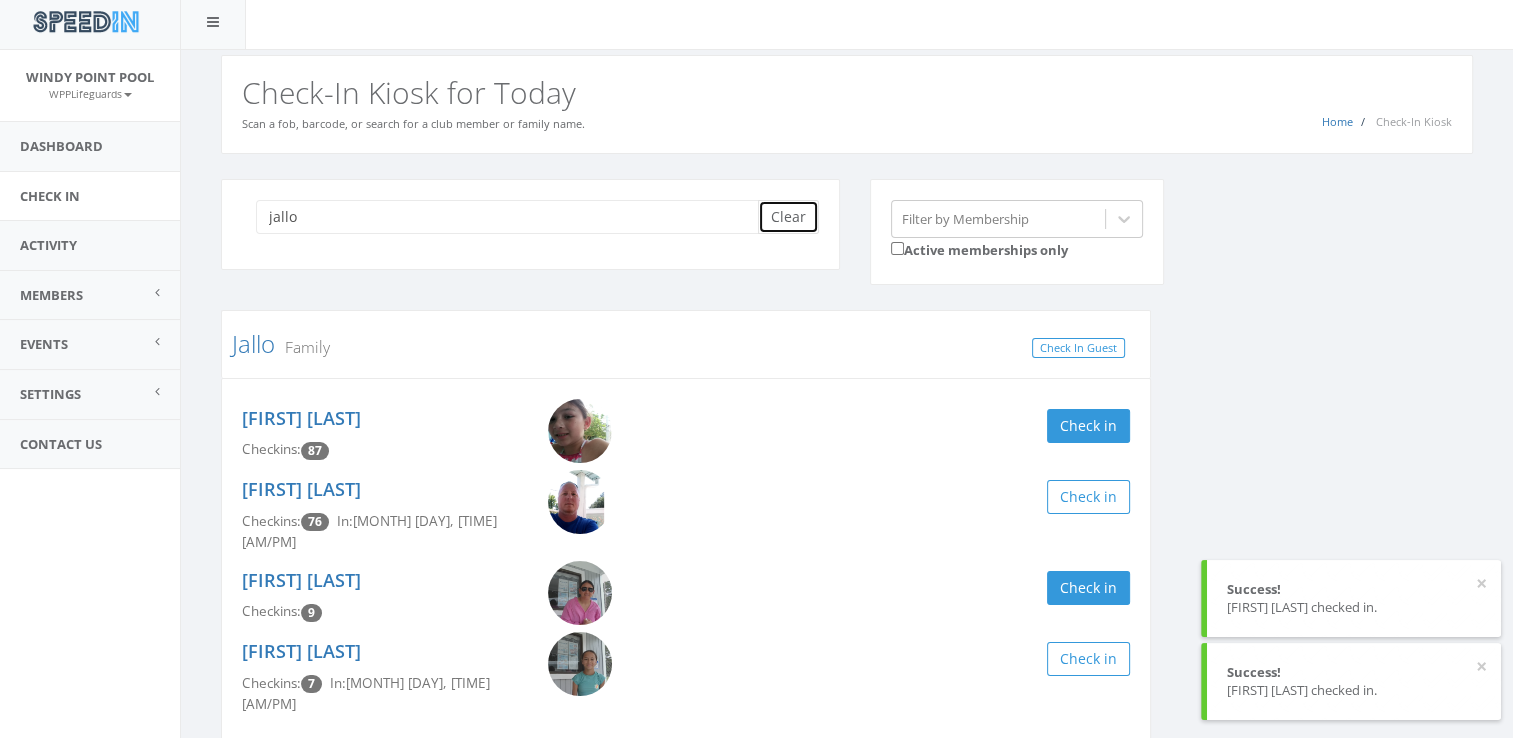 click on "Clear" at bounding box center (788, 217) 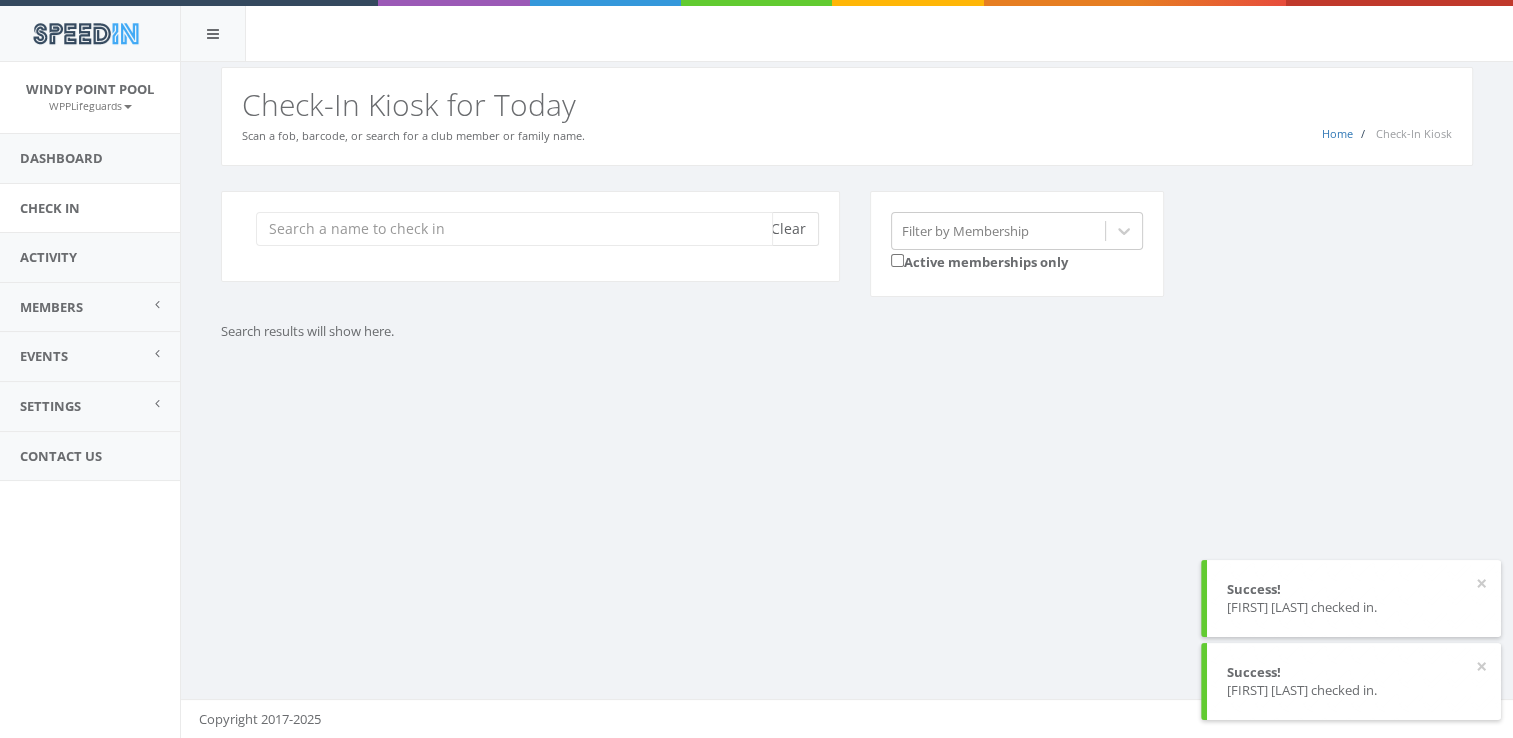 scroll, scrollTop: 0, scrollLeft: 0, axis: both 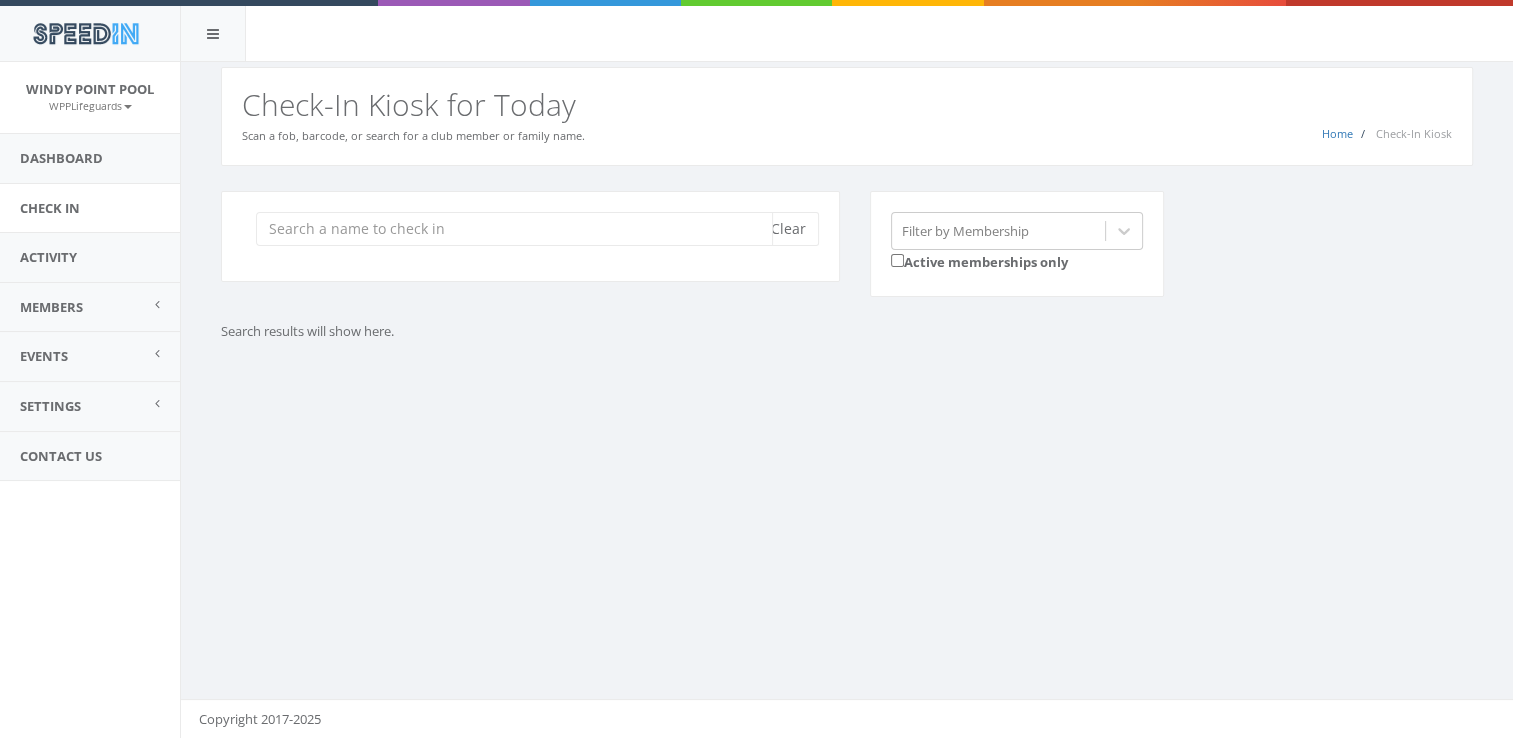 click at bounding box center (514, 229) 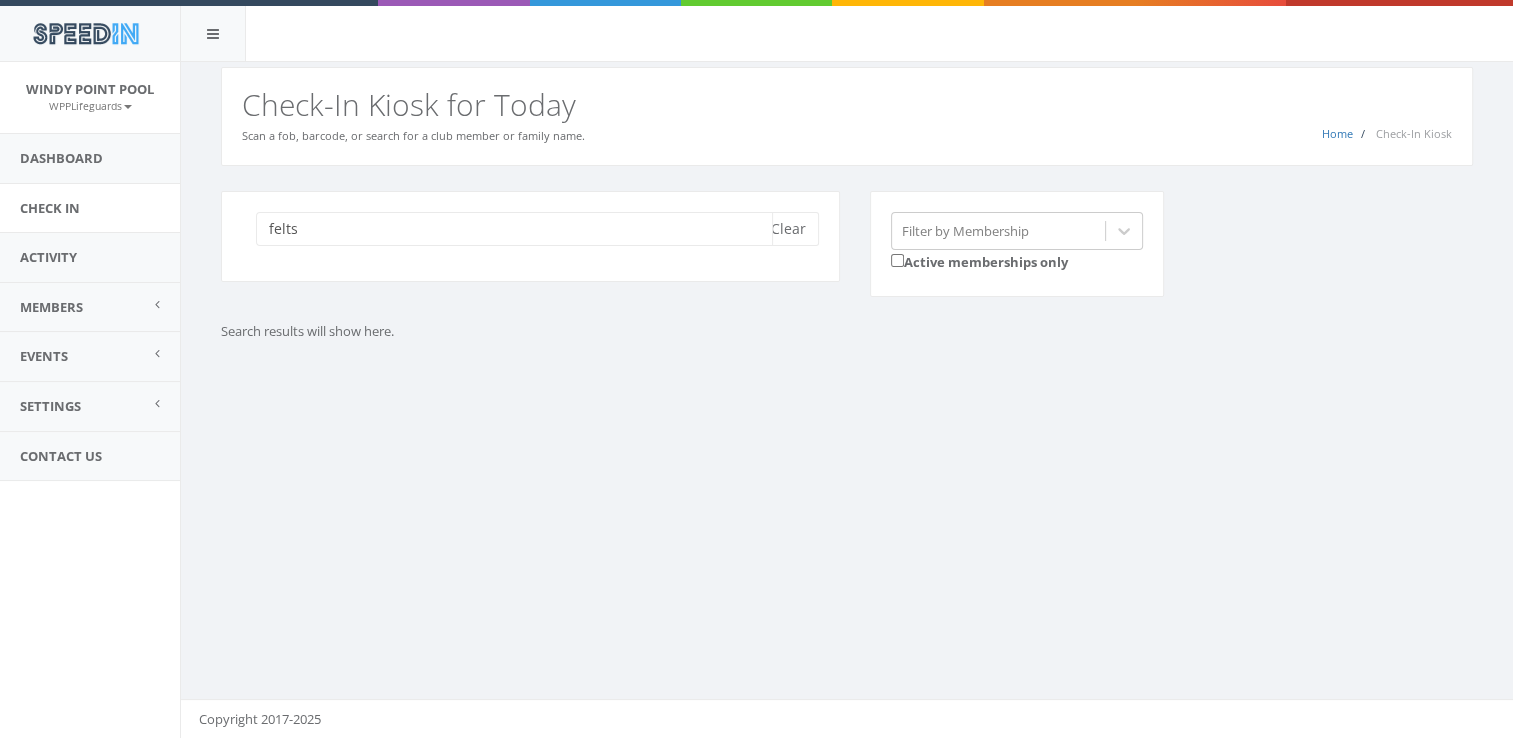 type on "felts" 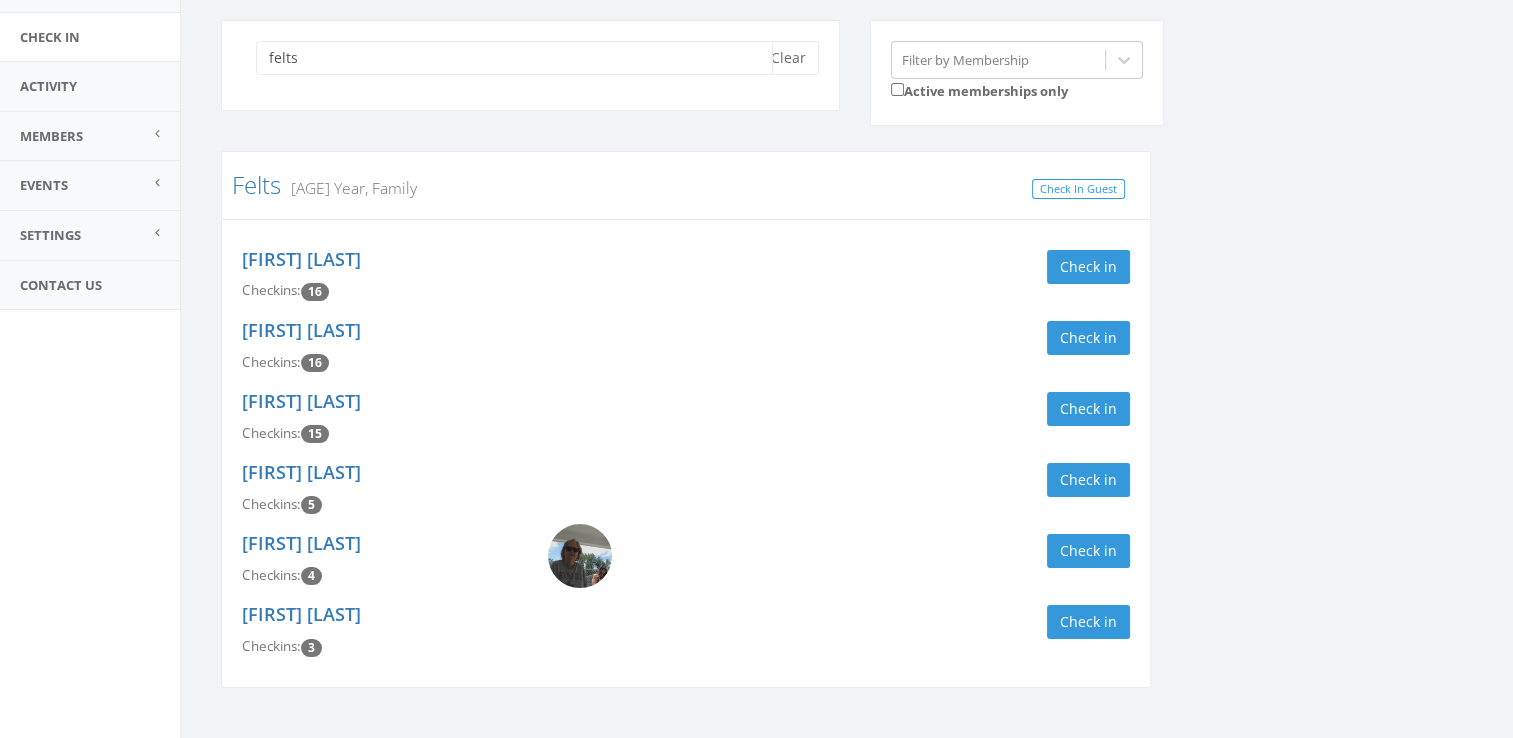 scroll, scrollTop: 209, scrollLeft: 0, axis: vertical 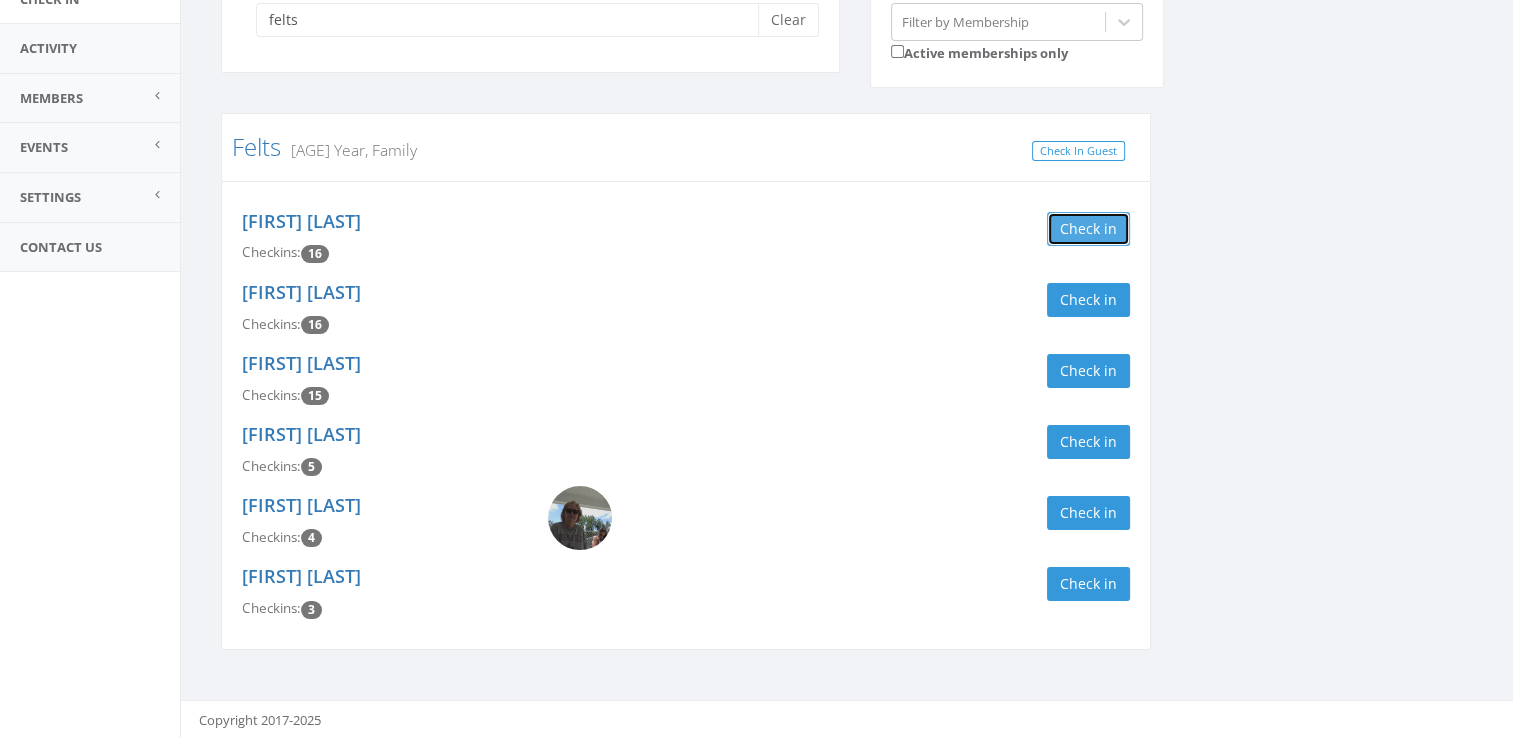 click on "Check in" at bounding box center [1088, 229] 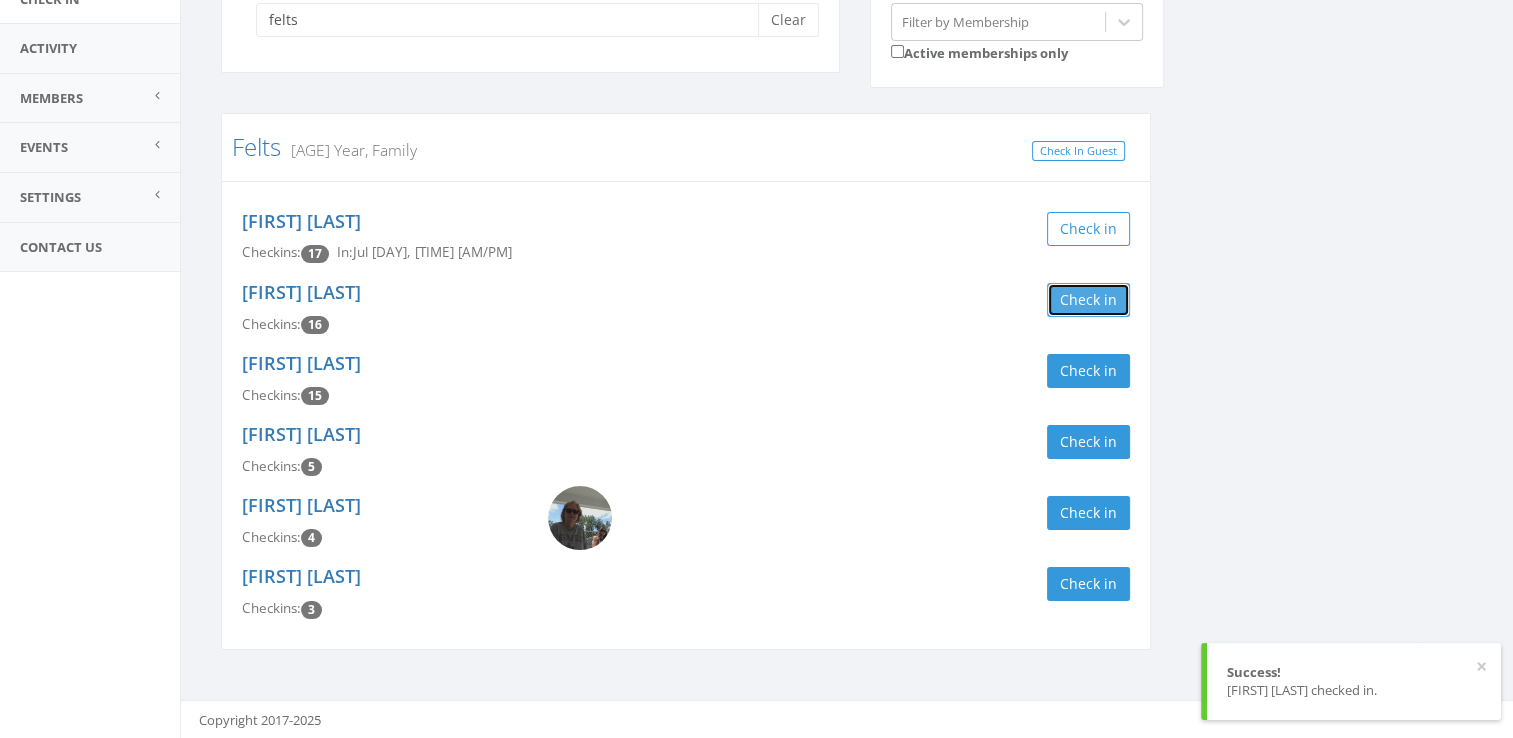 click on "Check in" at bounding box center (1088, 300) 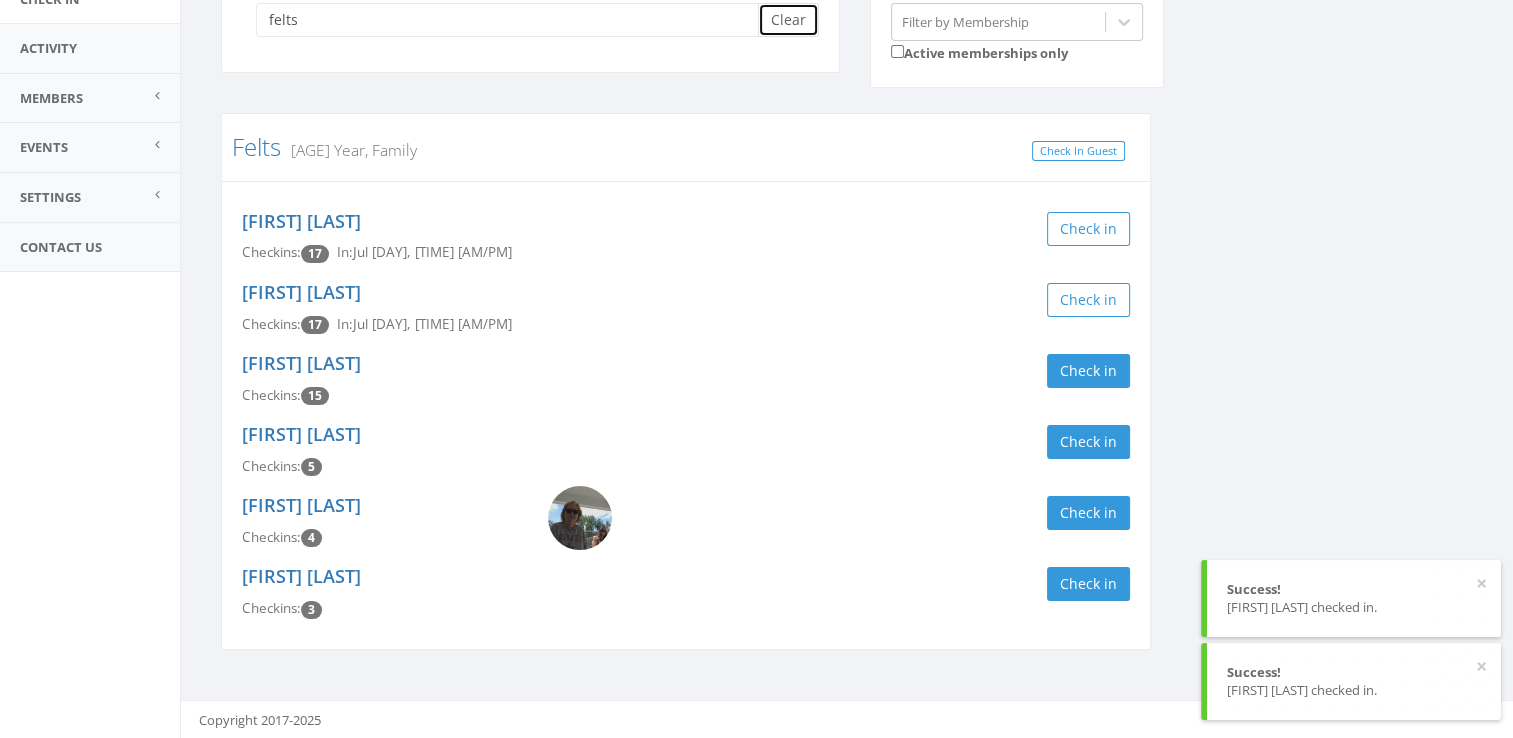 click on "Clear" at bounding box center [788, 20] 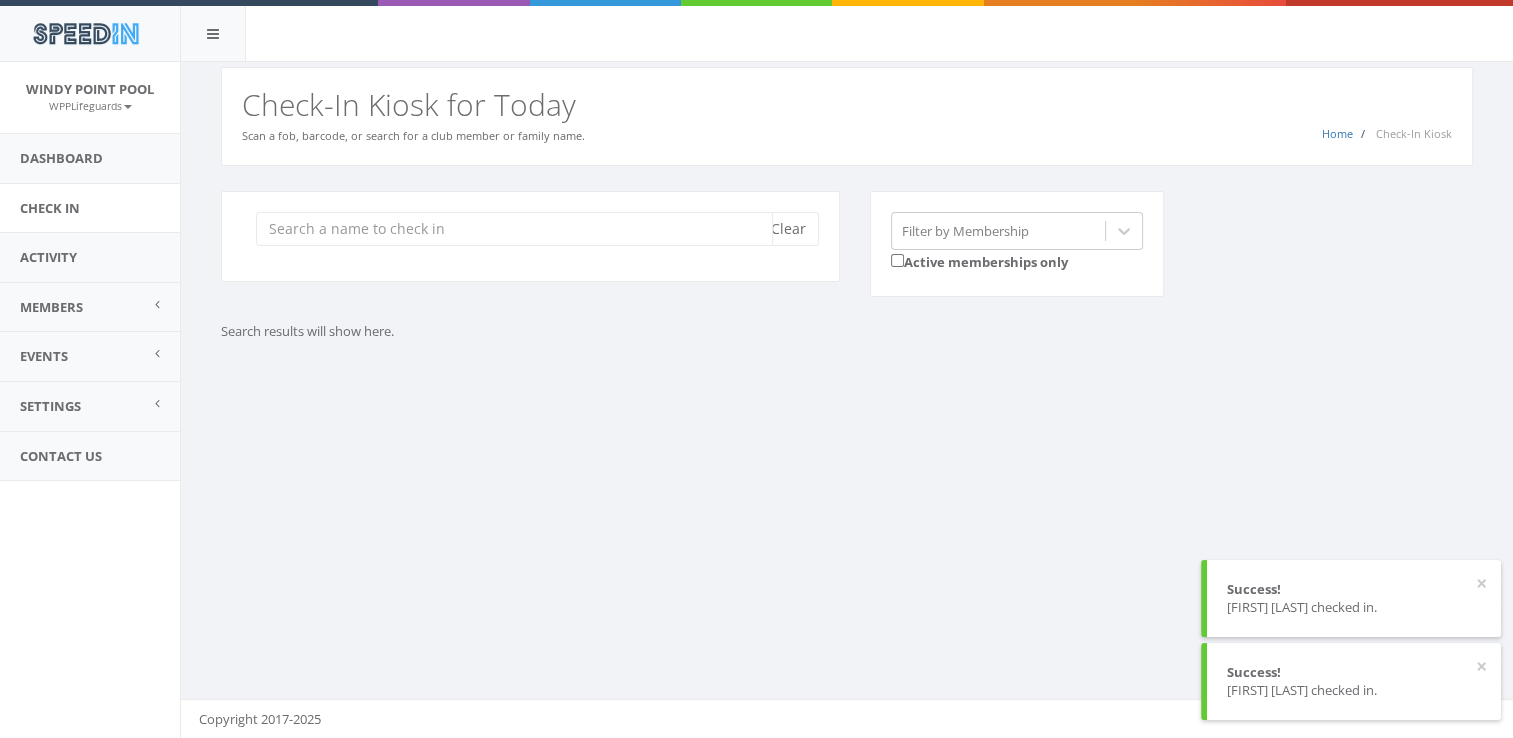 scroll, scrollTop: 0, scrollLeft: 0, axis: both 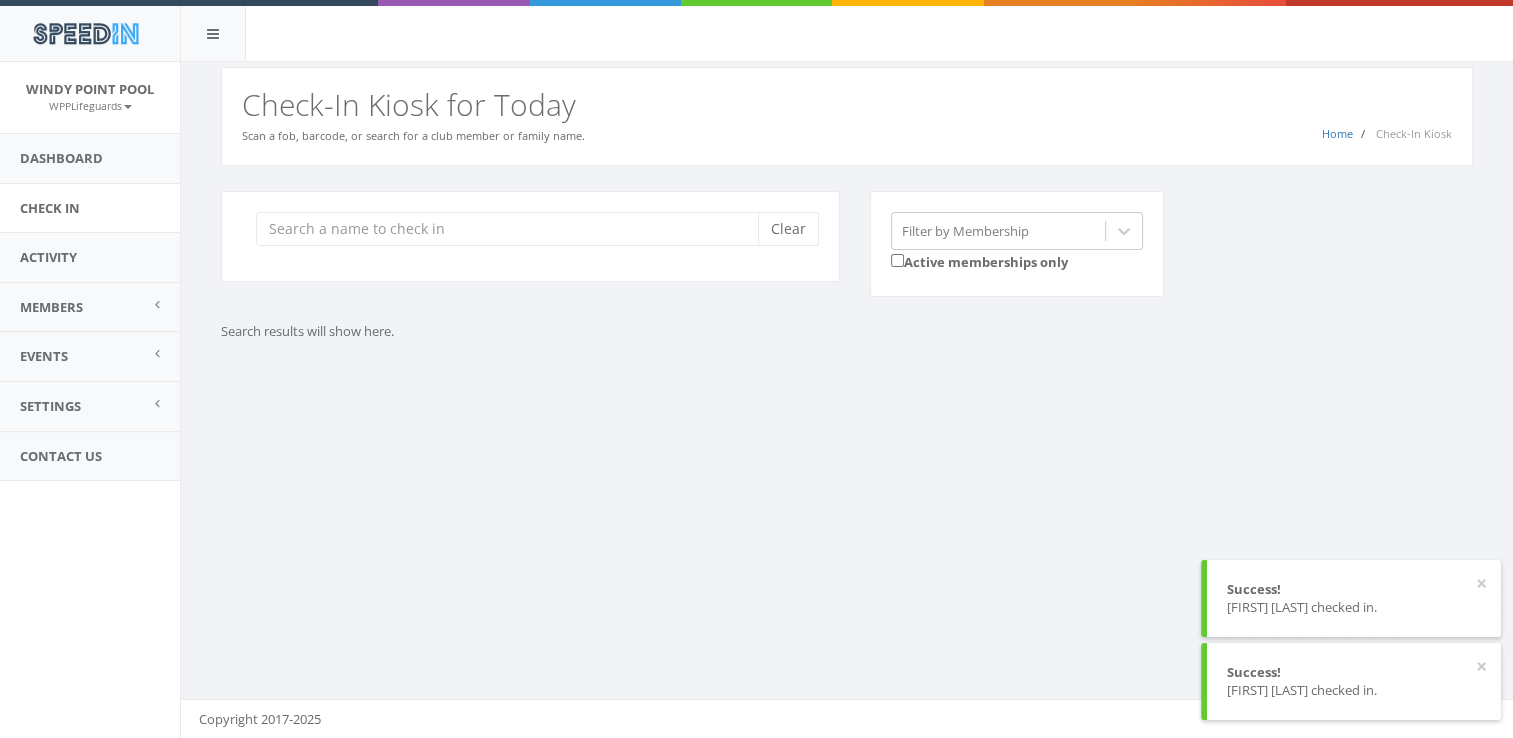 click on "You are using Internet Explorer, which is an old, insecure browser that does not work with this page. Please use another browser like Firefox, Chrome, or Edge.
Home
Check-In Kiosk
Check-In Kiosk for Today
Scan a fob, barcode, or search for a club member or family name.
Clear Filter by Membership  Active memberships only Search results will show here.
Copyright 2017-2025" at bounding box center (846, 400) 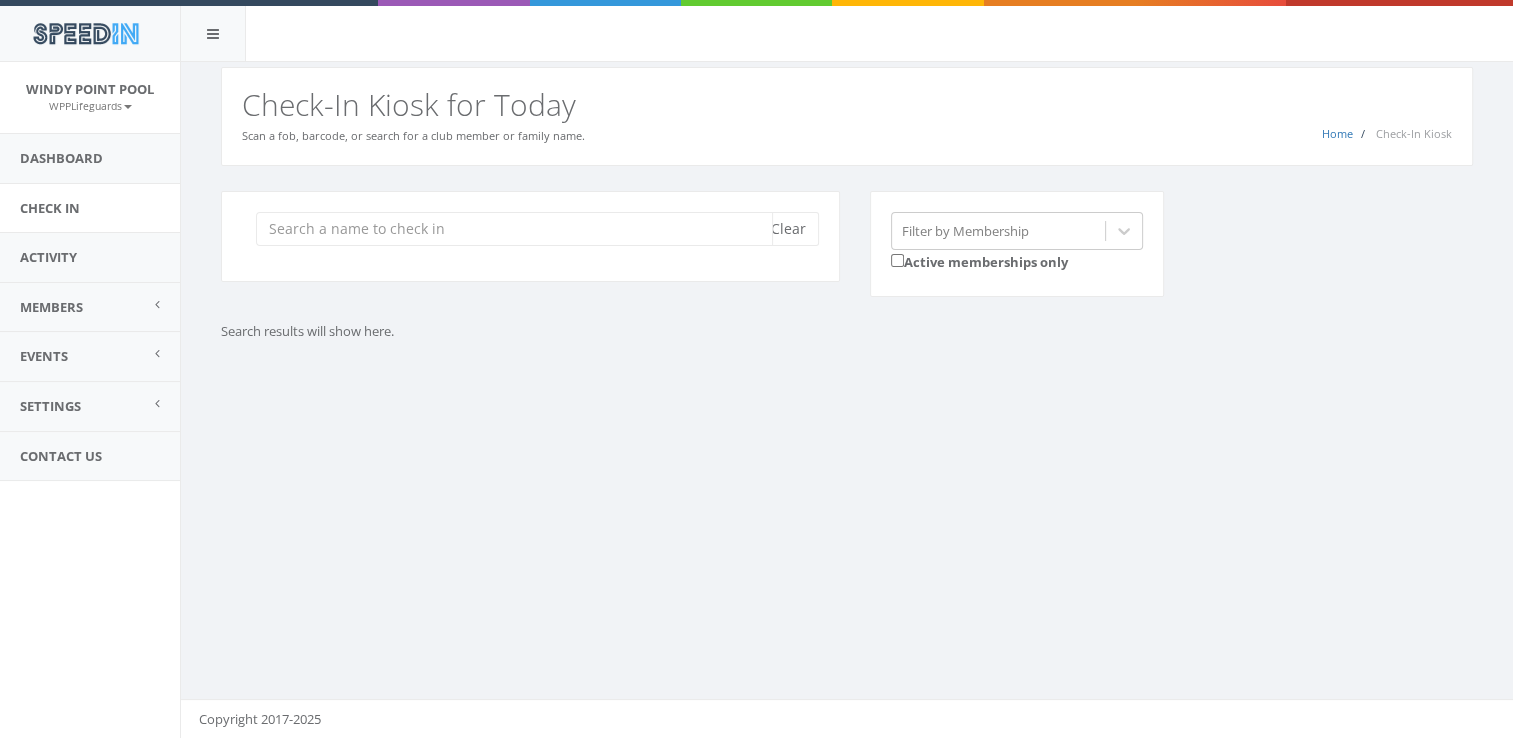 click at bounding box center (514, 229) 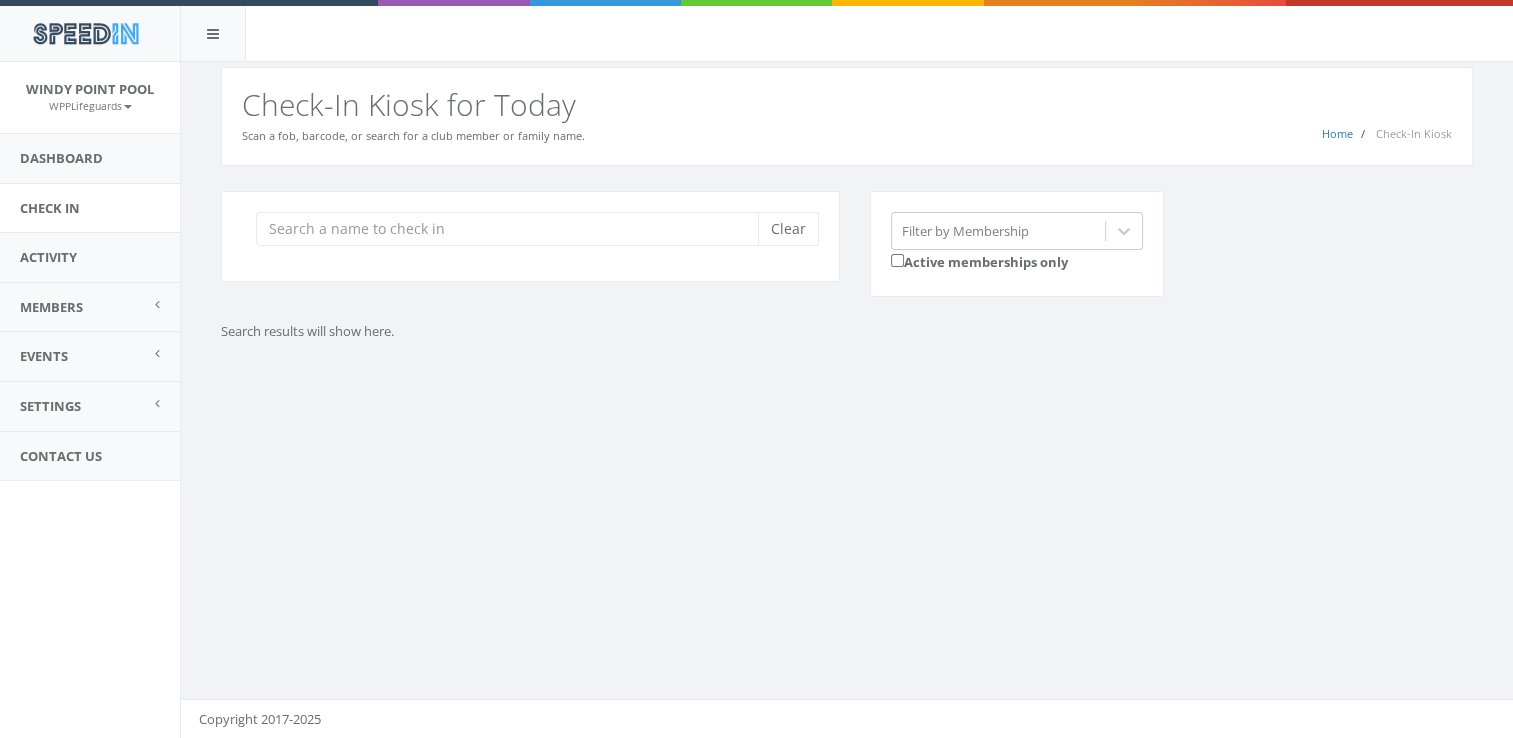 click on "Clear Filter by Membership  Active memberships only Search results will show here." at bounding box center (847, 291) 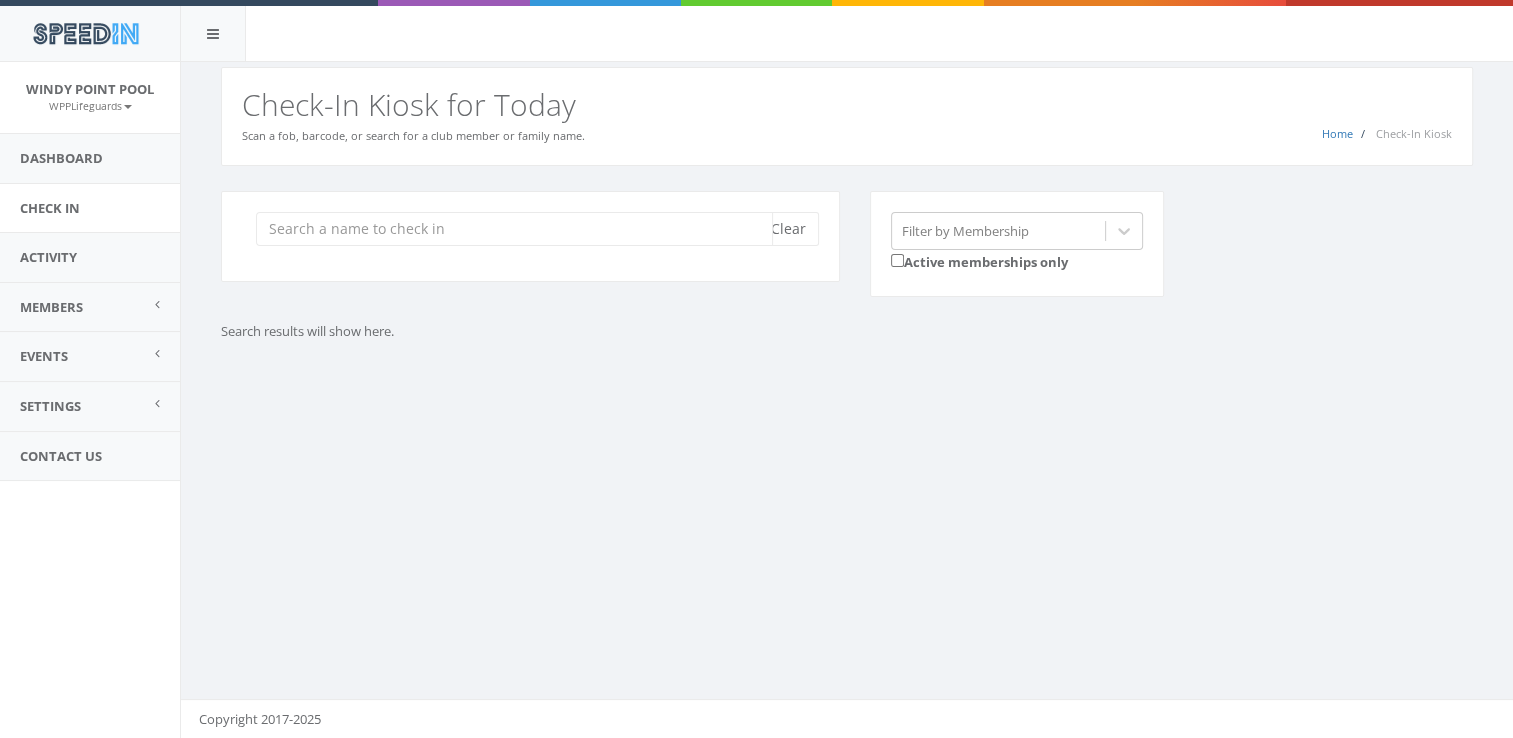 click at bounding box center (514, 229) 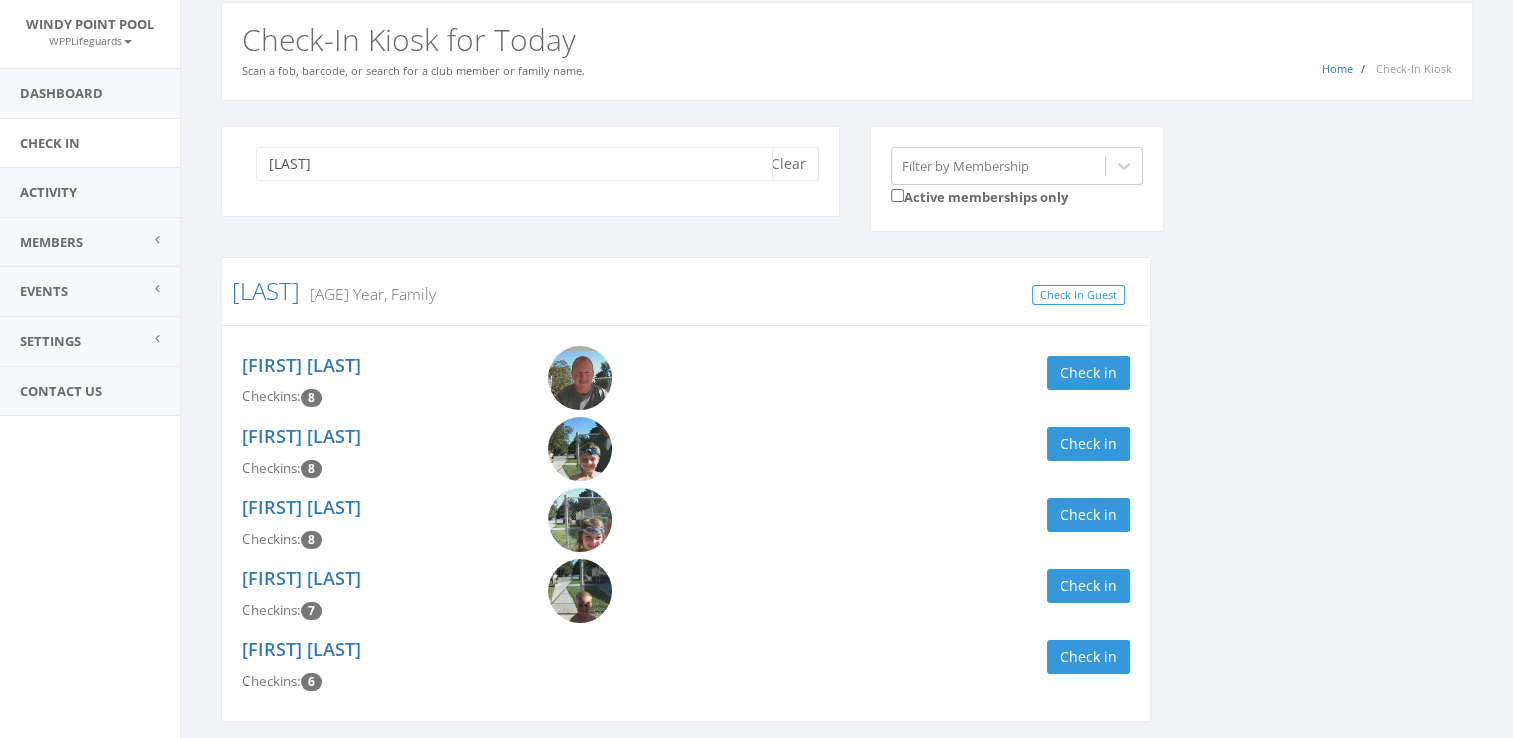 scroll, scrollTop: 89, scrollLeft: 0, axis: vertical 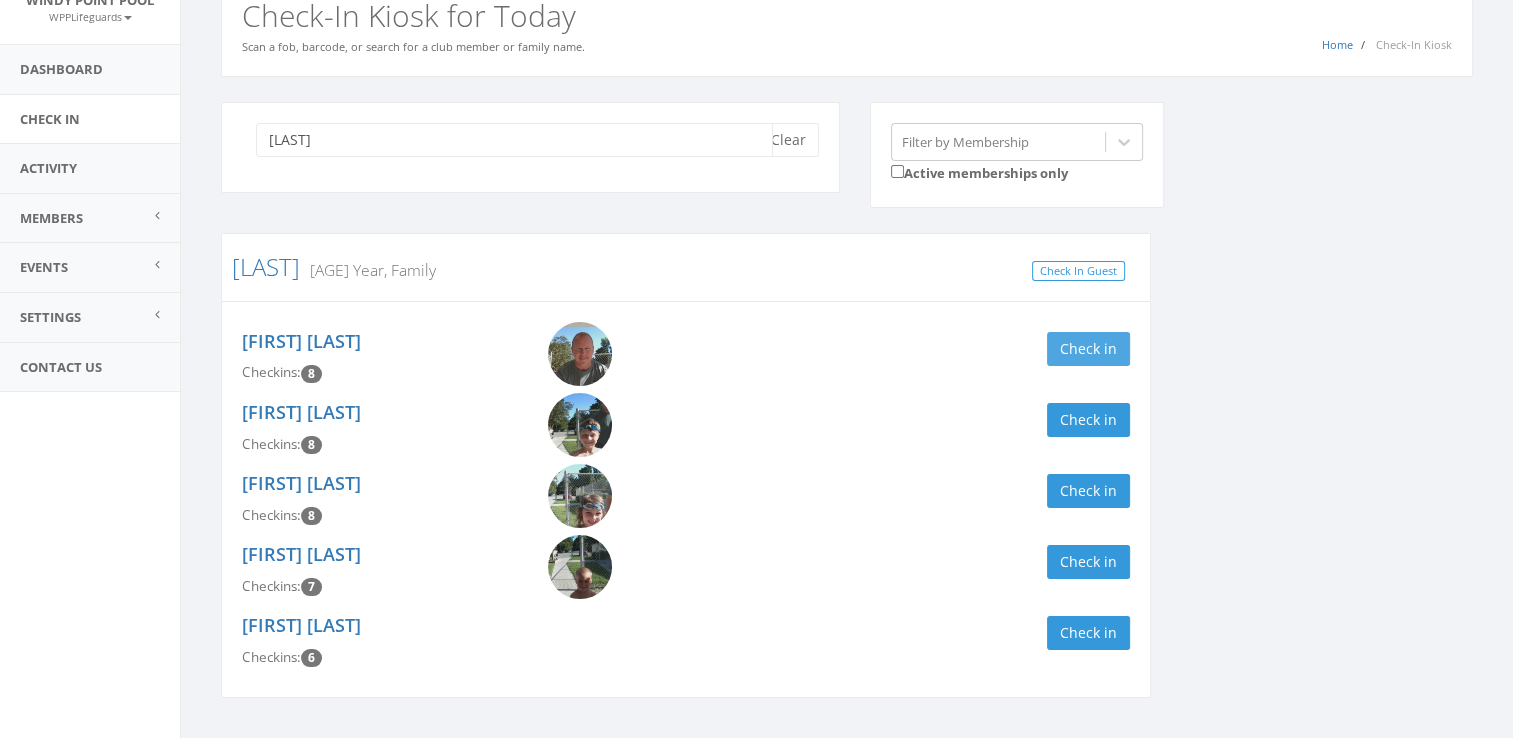 type on "[LAST]" 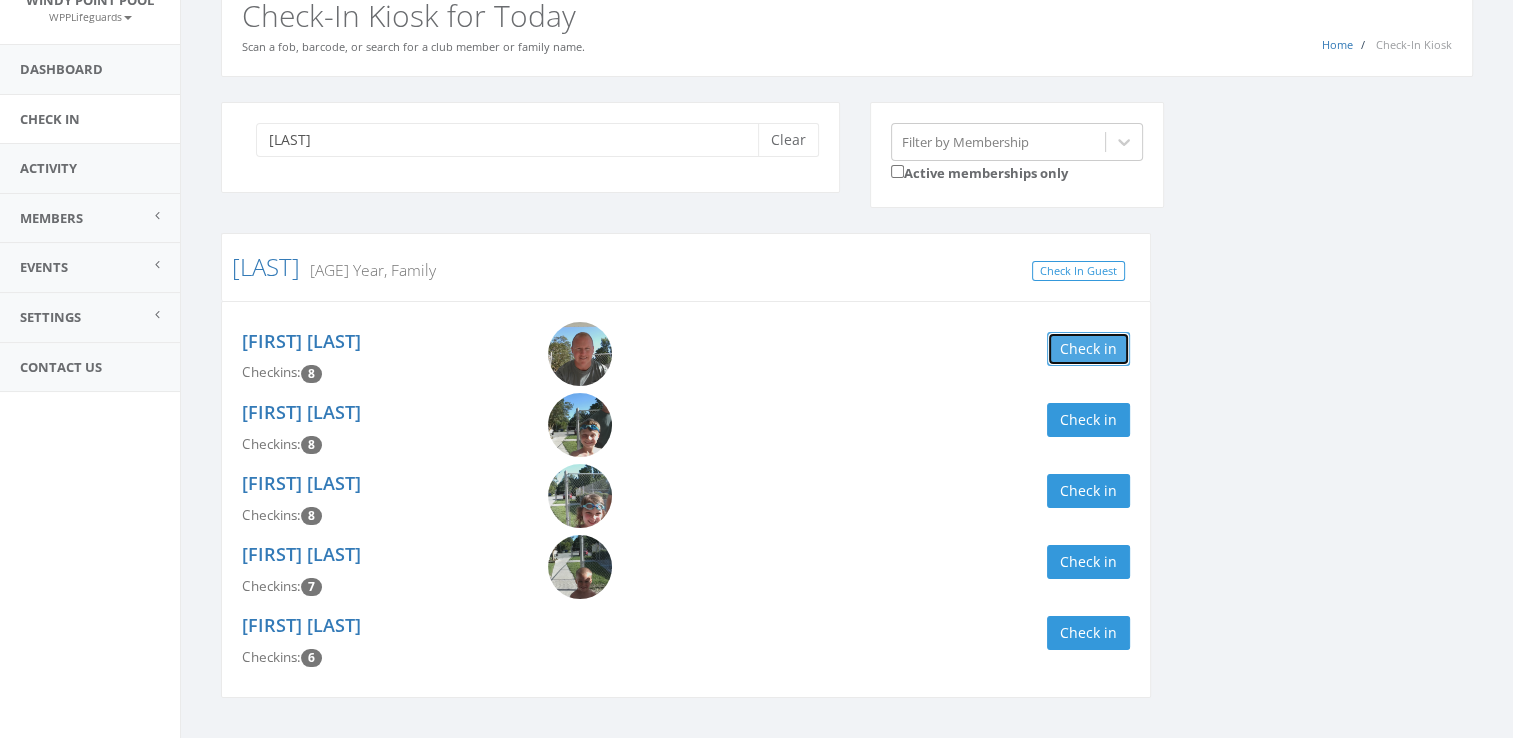 click on "Check in" at bounding box center (1088, 349) 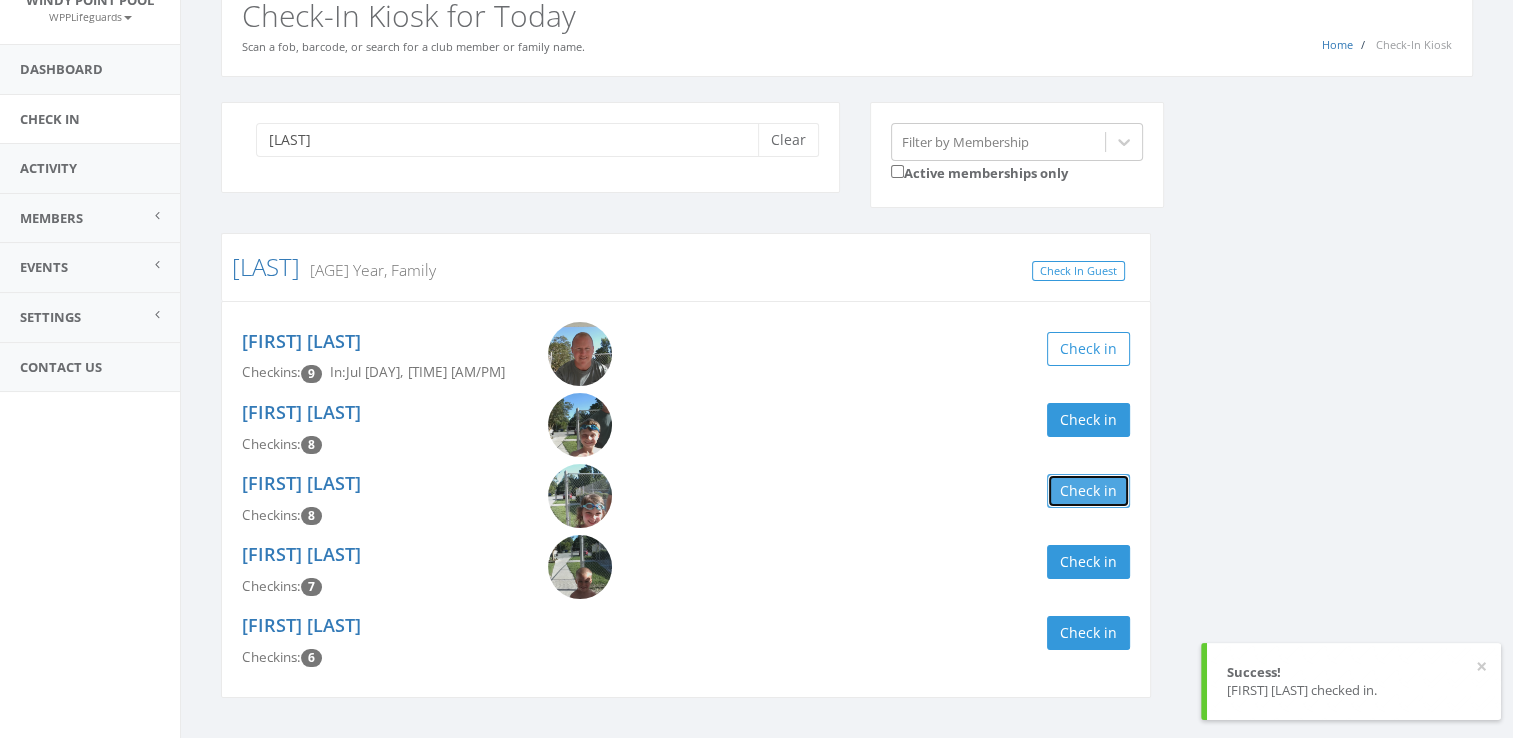 click on "Check in" at bounding box center (1088, 491) 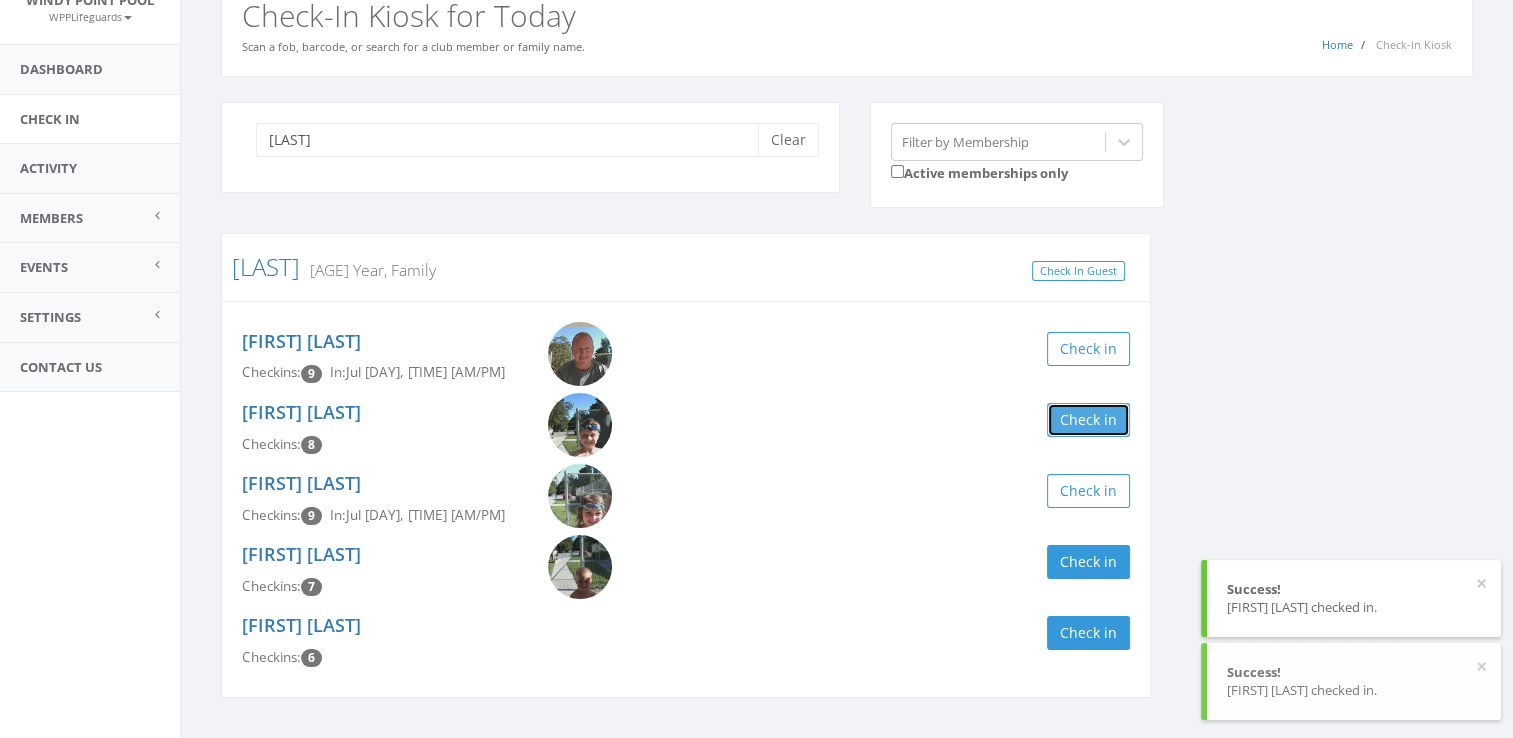 click on "Check in" at bounding box center (1088, 420) 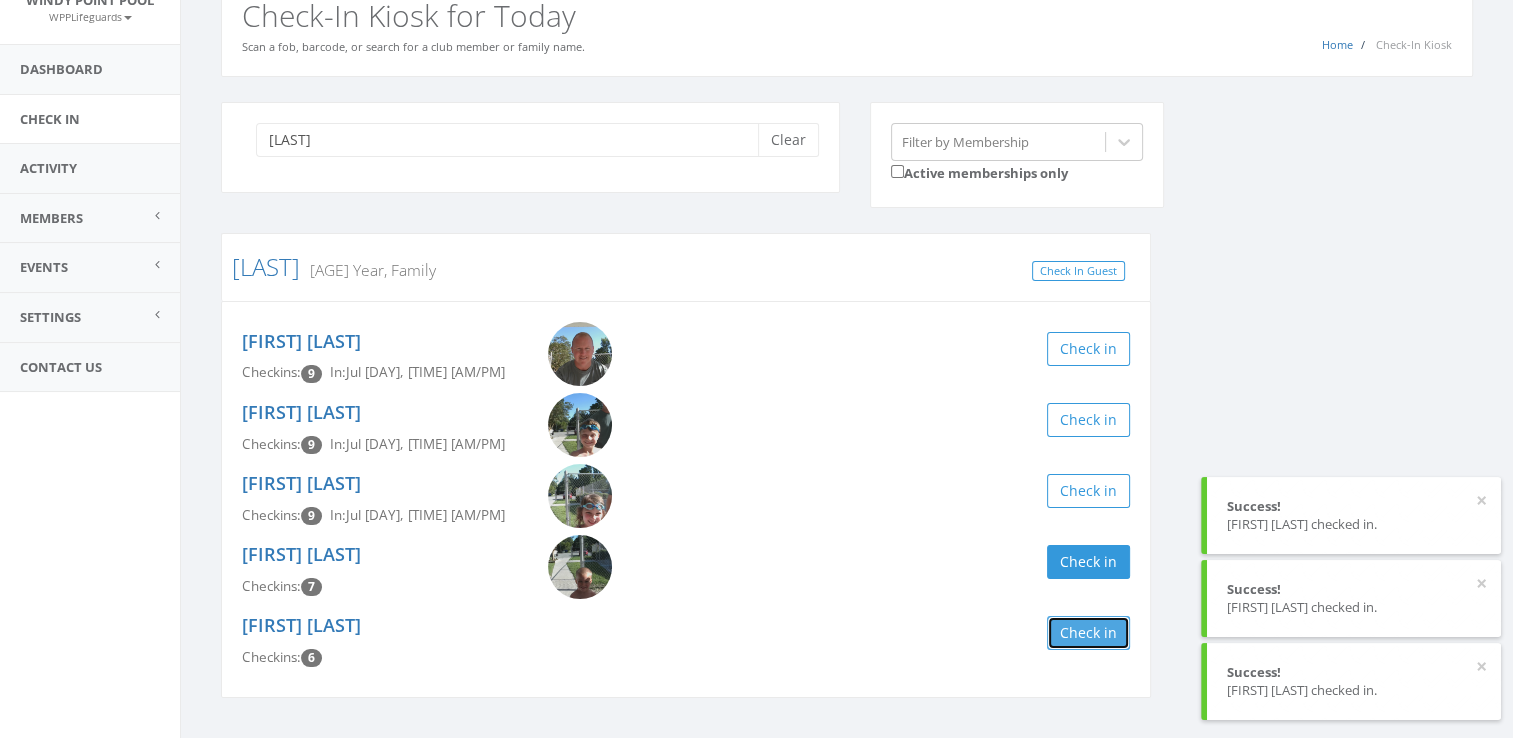 click on "Check in" at bounding box center (1088, 633) 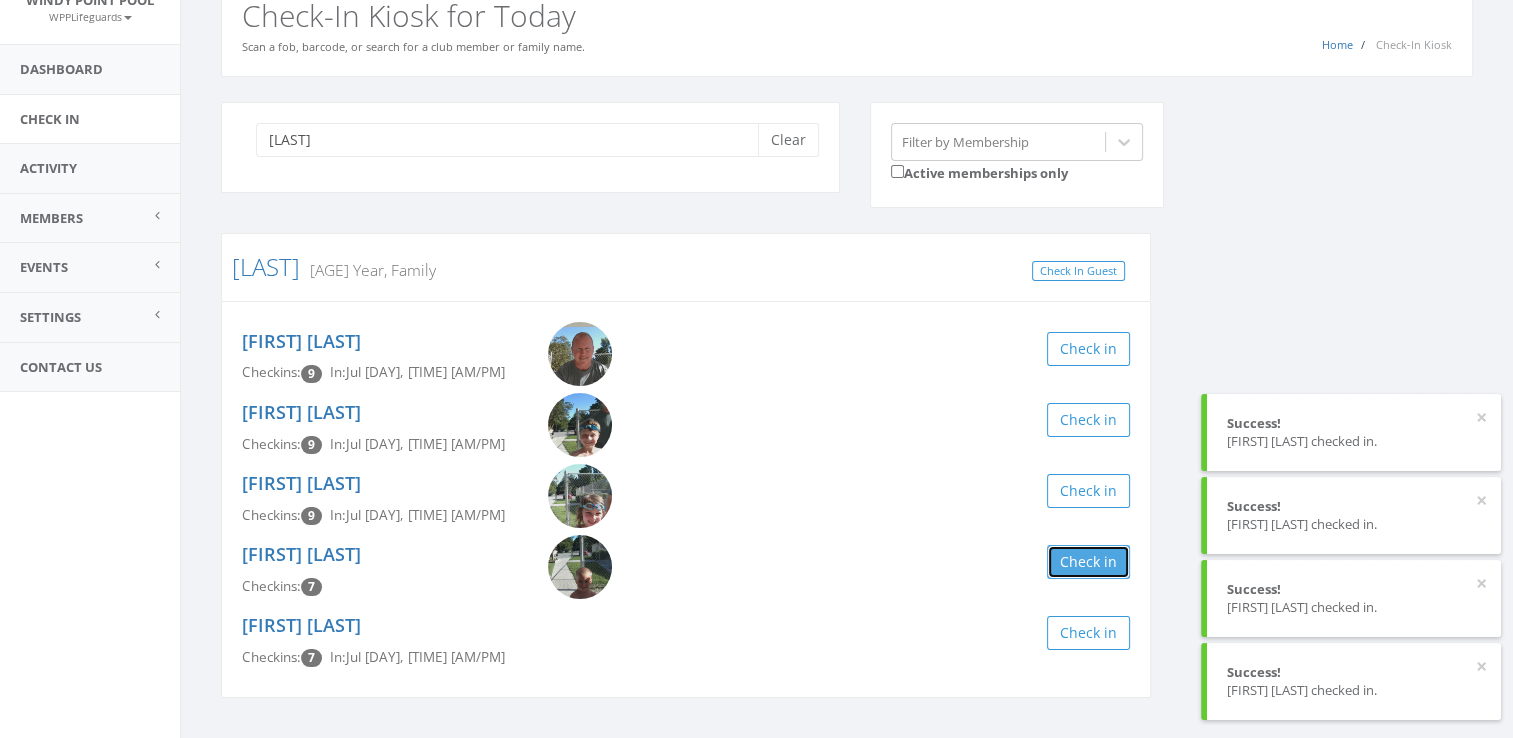 click on "Check in" at bounding box center (1088, 562) 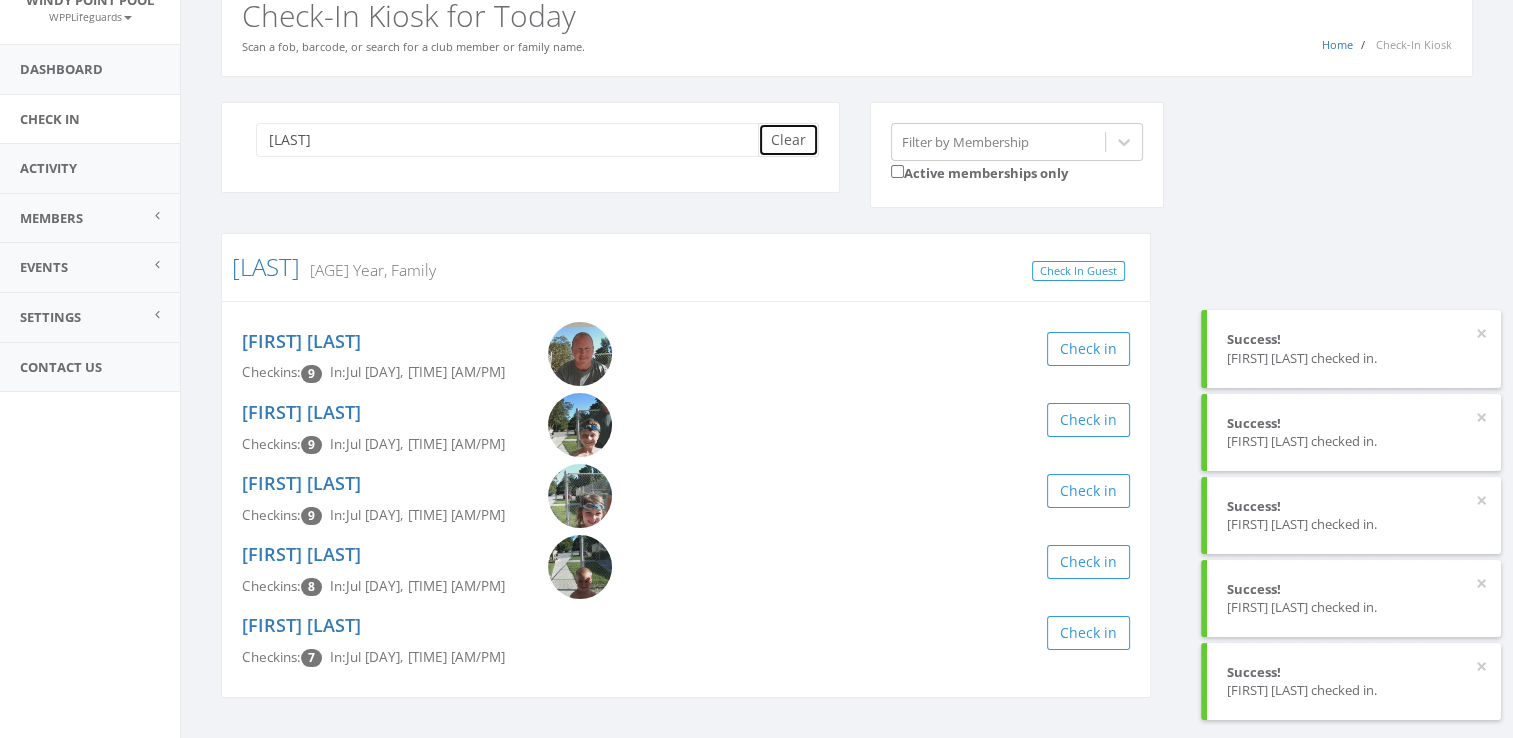 click on "Clear" at bounding box center (788, 140) 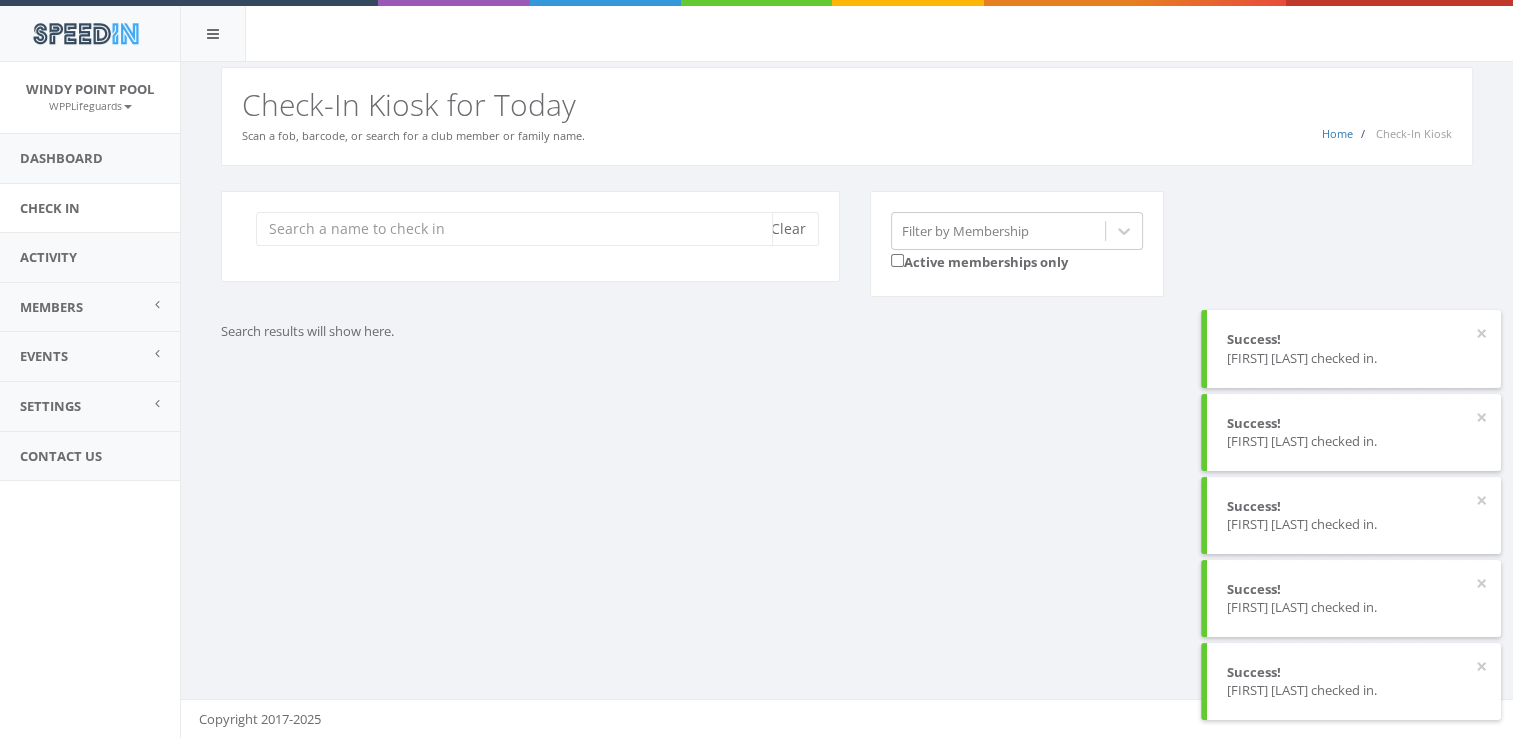 scroll, scrollTop: 0, scrollLeft: 0, axis: both 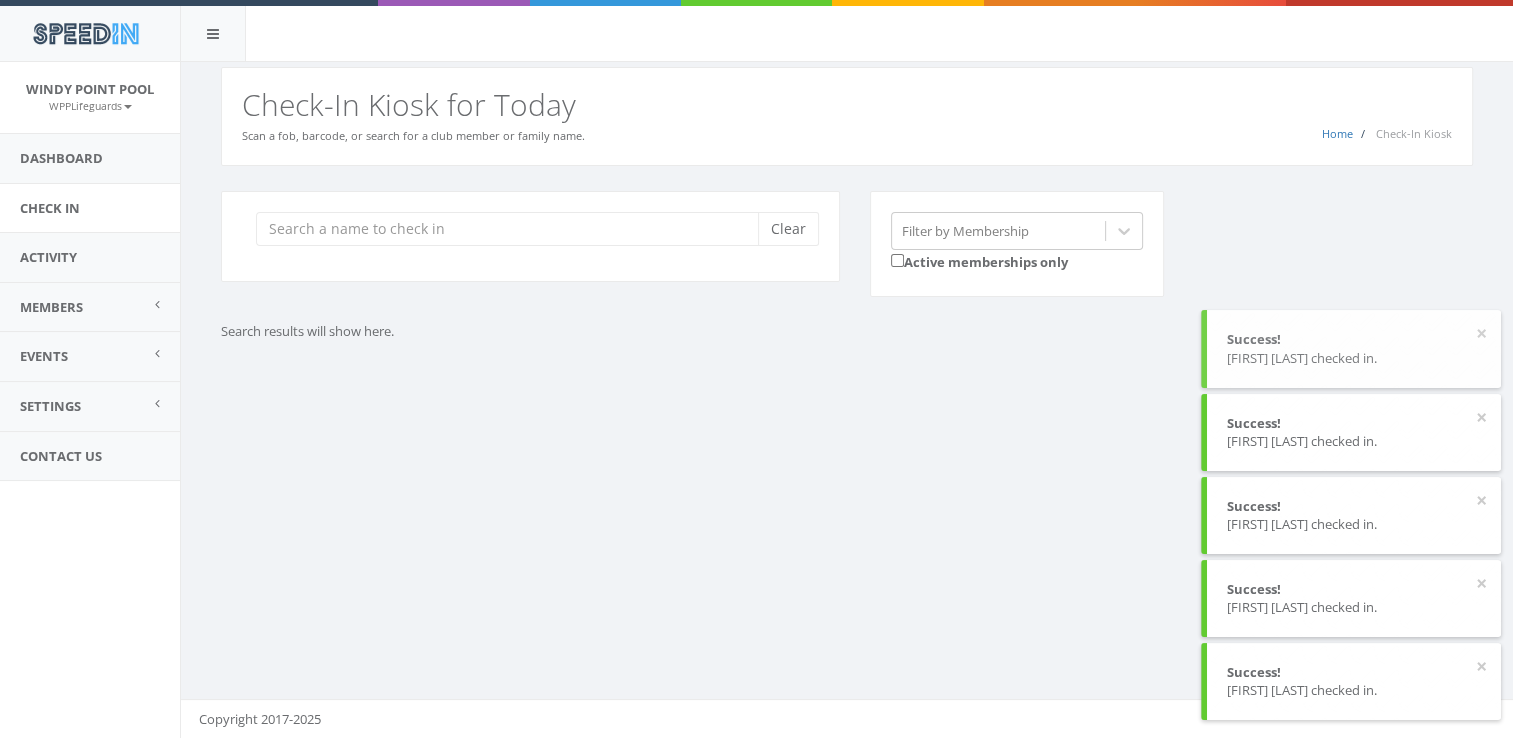 click on "You are using Internet Explorer, which is an old, insecure browser that does not work with this page. Please use another browser like Firefox, Chrome, or Edge.
Home
Check-In Kiosk
Check-In Kiosk for Today
Scan a fob, barcode, or search for a club member or family name.
Clear Filter by Membership  Active memberships only Search results will show here.
Copyright 2017-2025" at bounding box center (846, 400) 